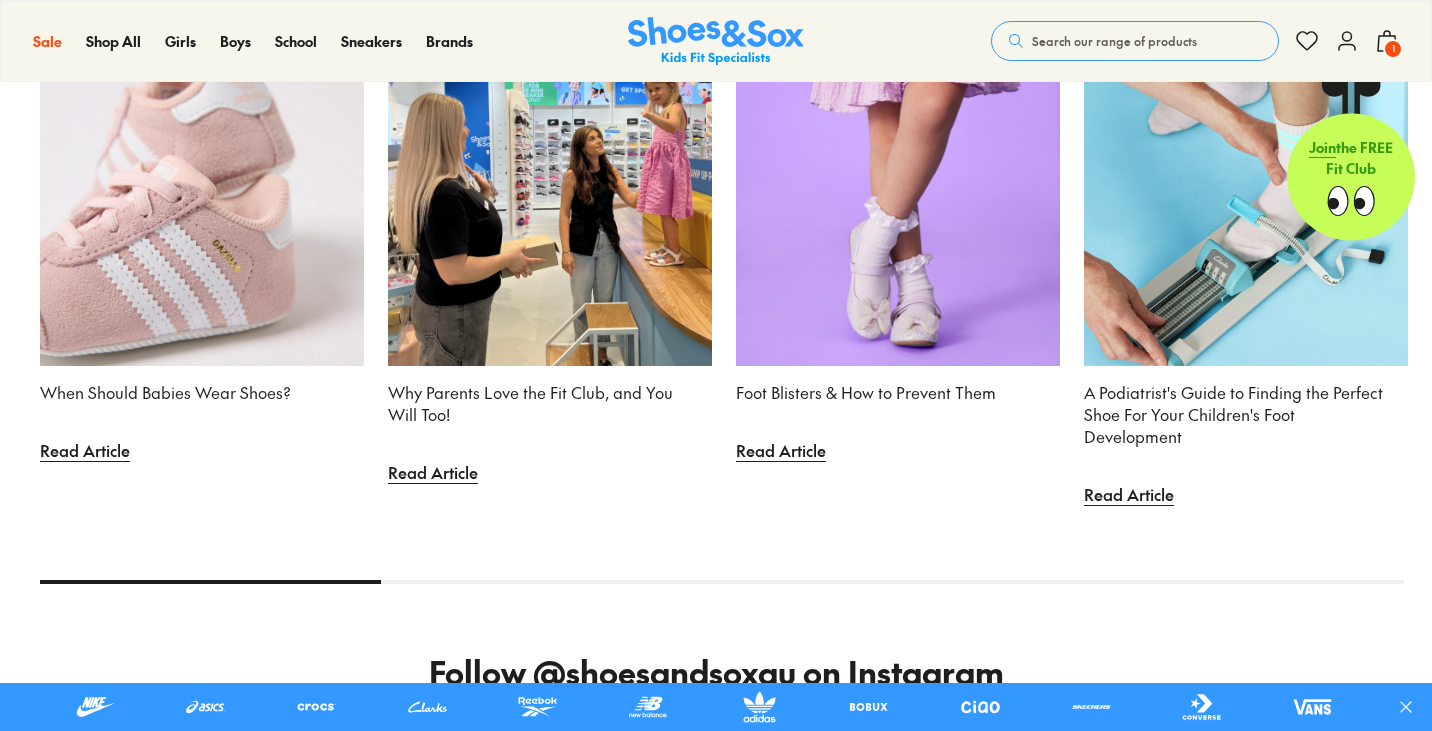 scroll, scrollTop: 6406, scrollLeft: 0, axis: vertical 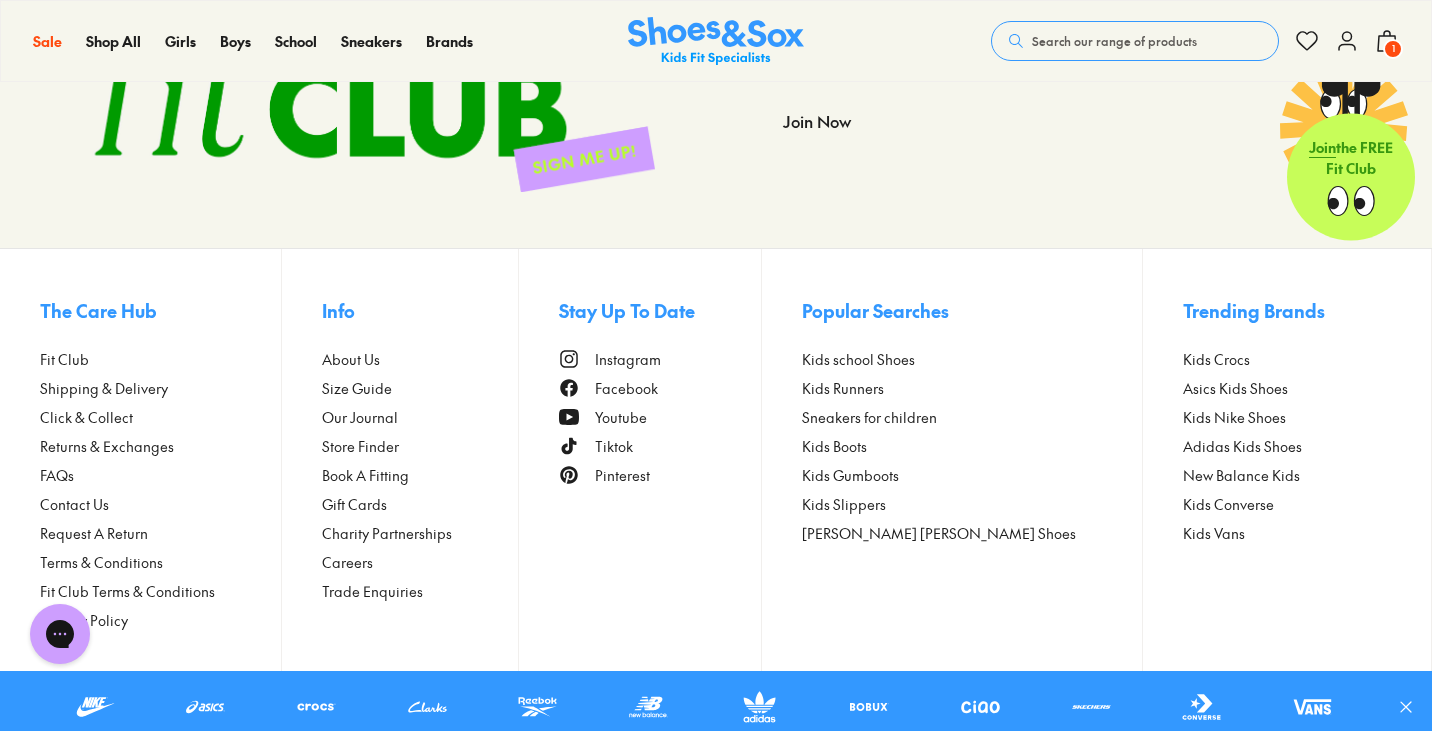 click on "Store Finder" at bounding box center [360, 446] 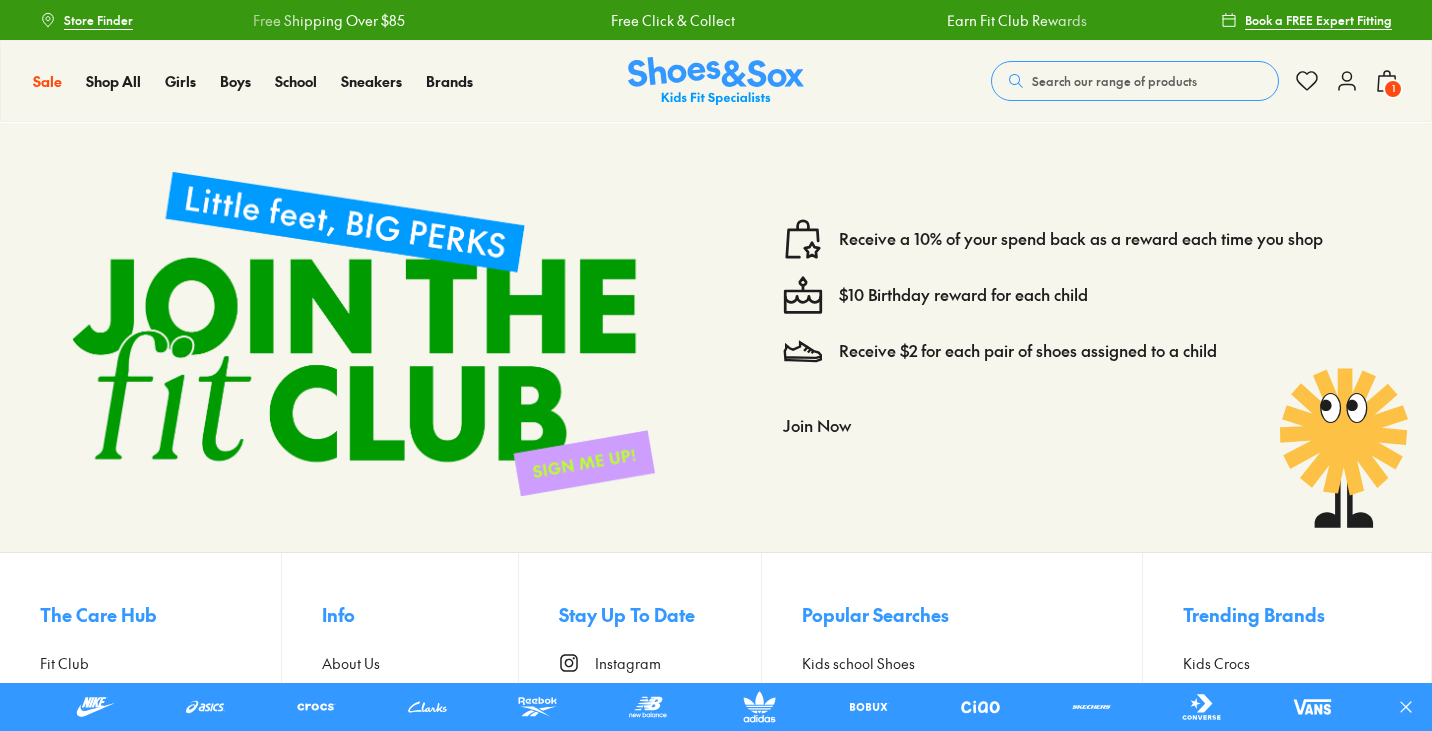 scroll, scrollTop: 0, scrollLeft: 0, axis: both 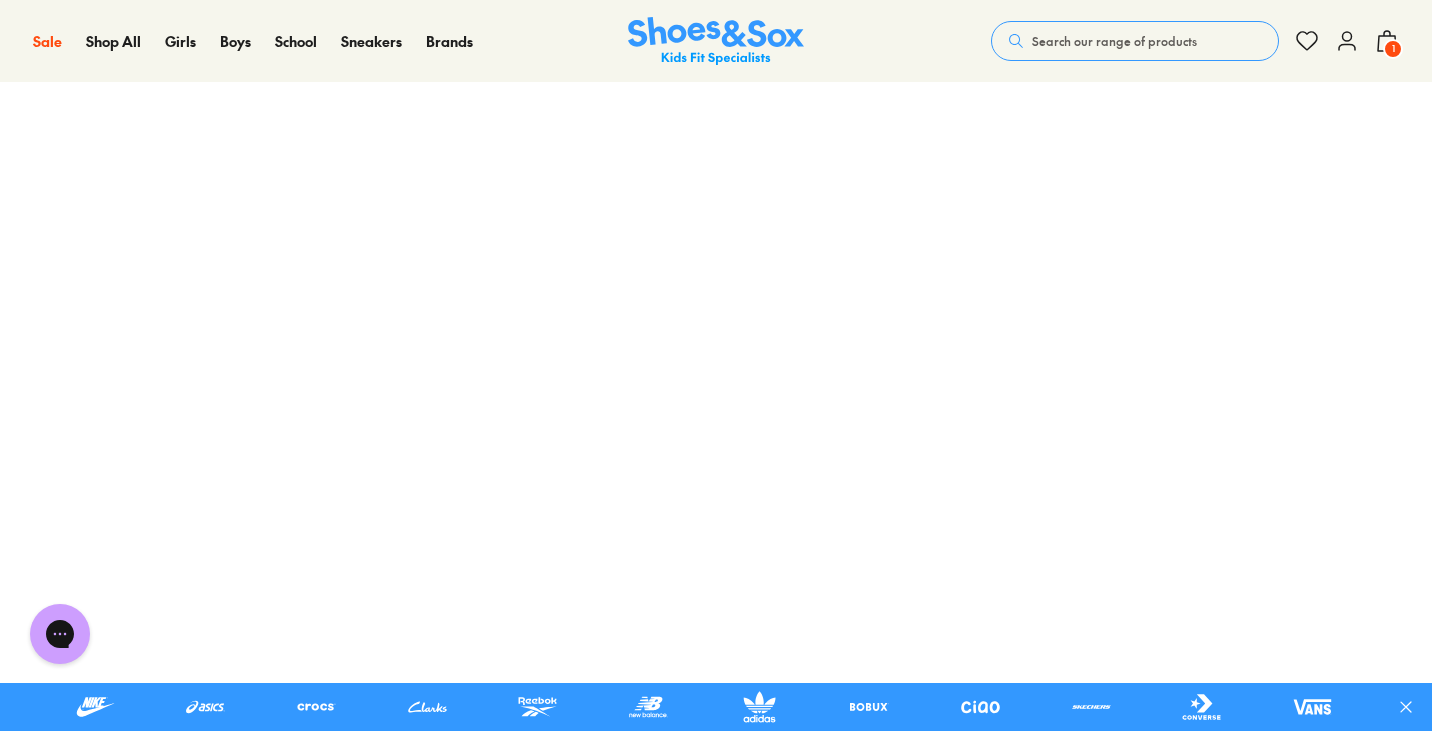 click on "Search our range of products" at bounding box center [1135, 41] 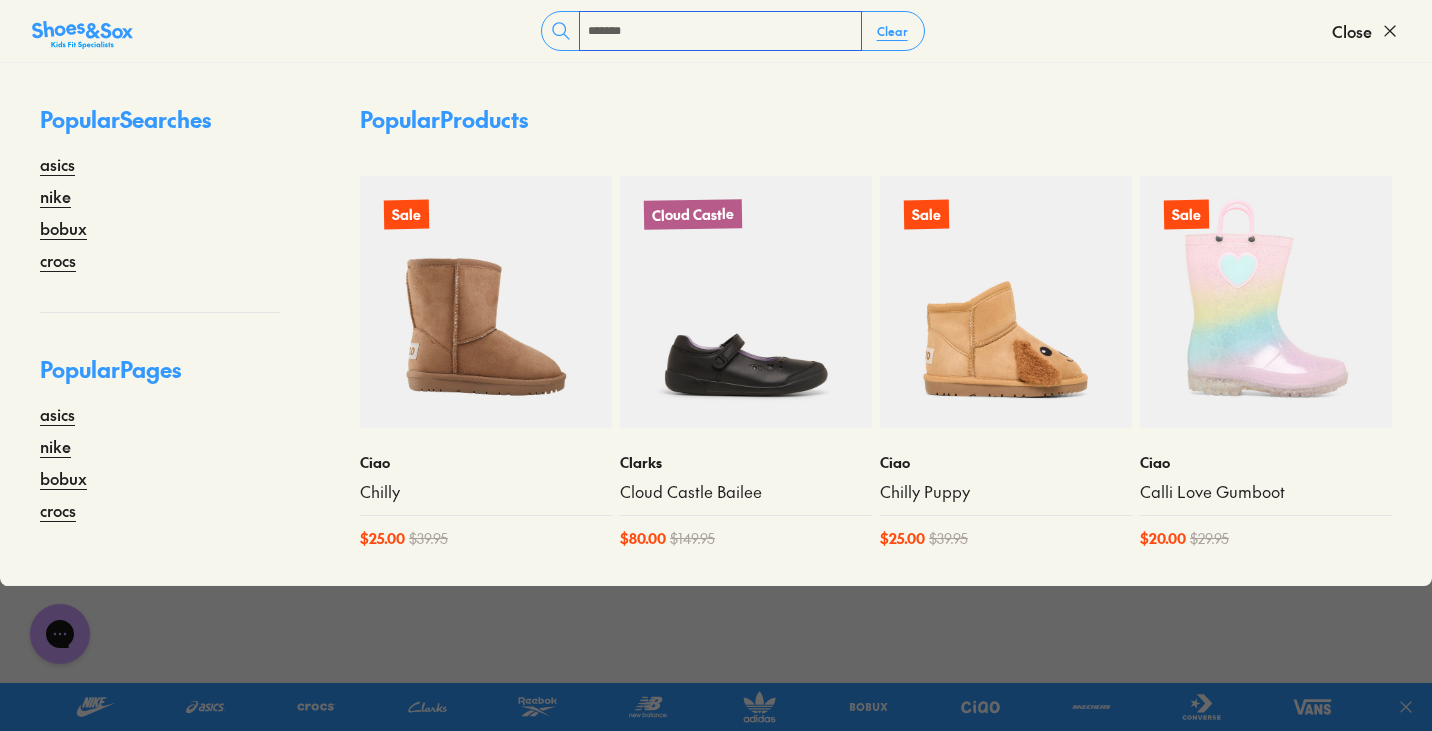 type on "*******" 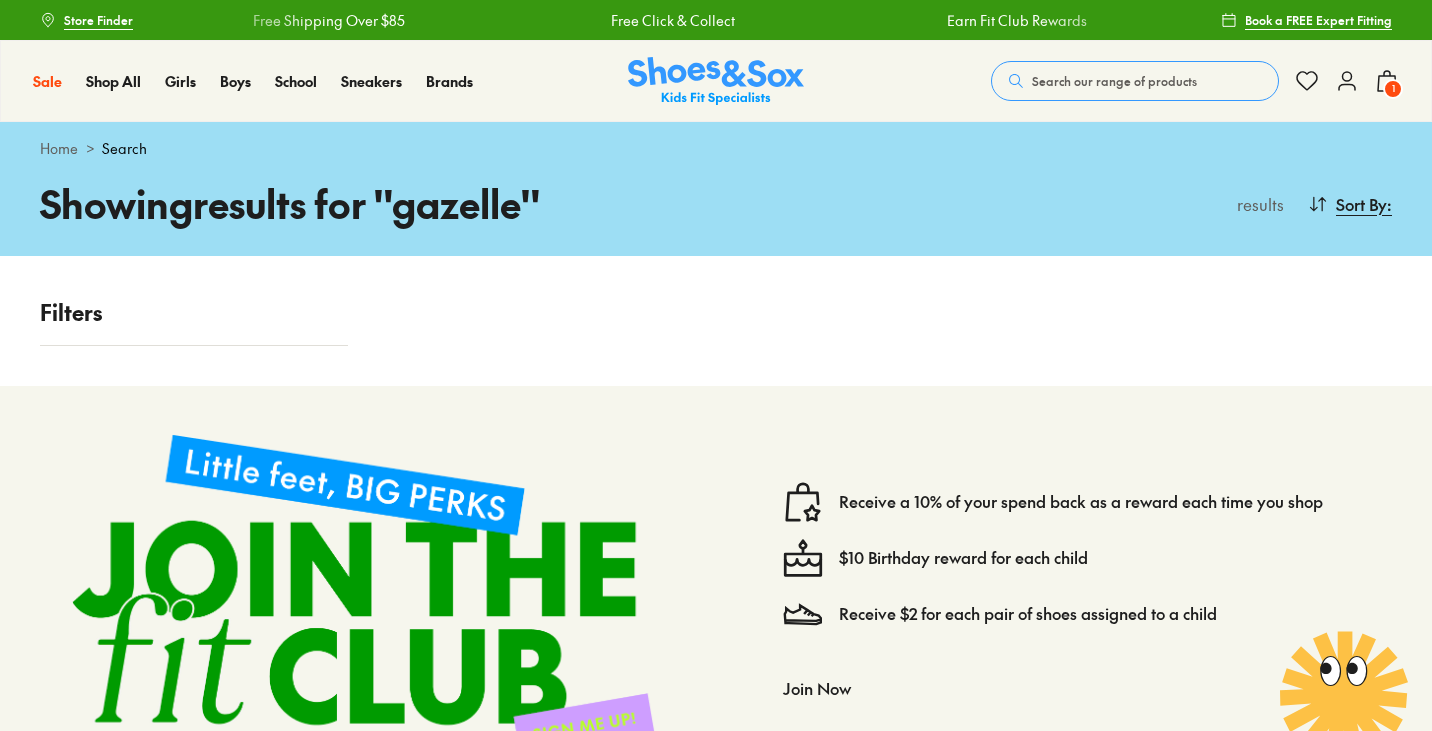 scroll, scrollTop: 0, scrollLeft: 0, axis: both 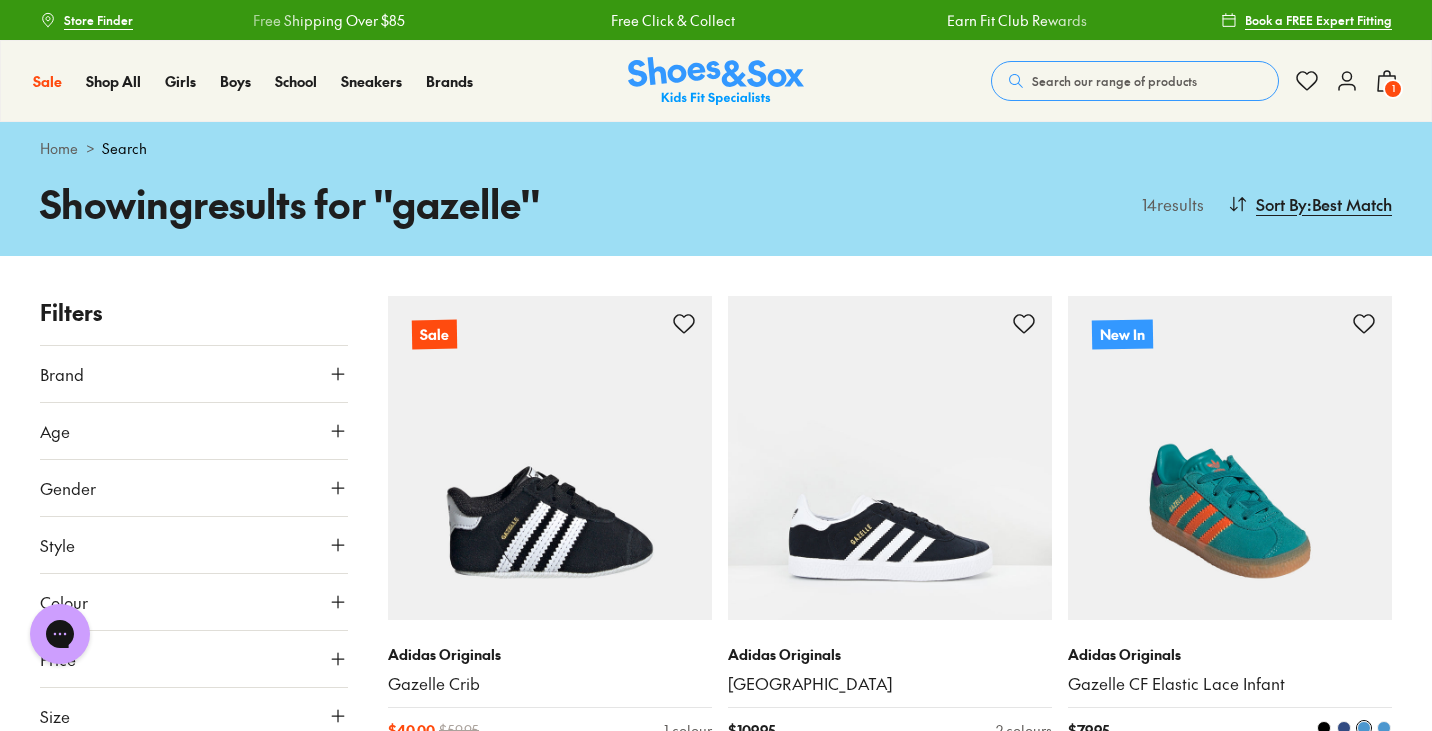 click at bounding box center [1230, 458] 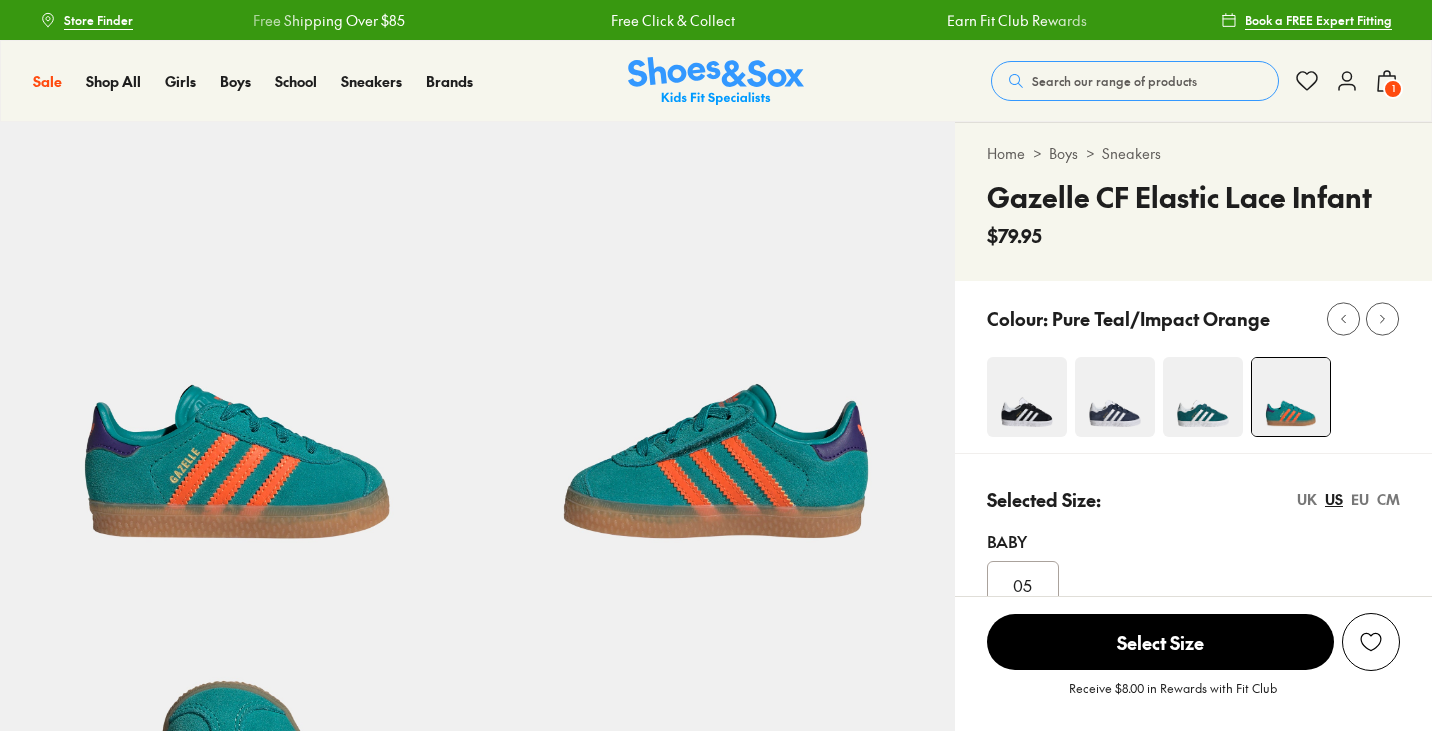 scroll, scrollTop: 0, scrollLeft: 0, axis: both 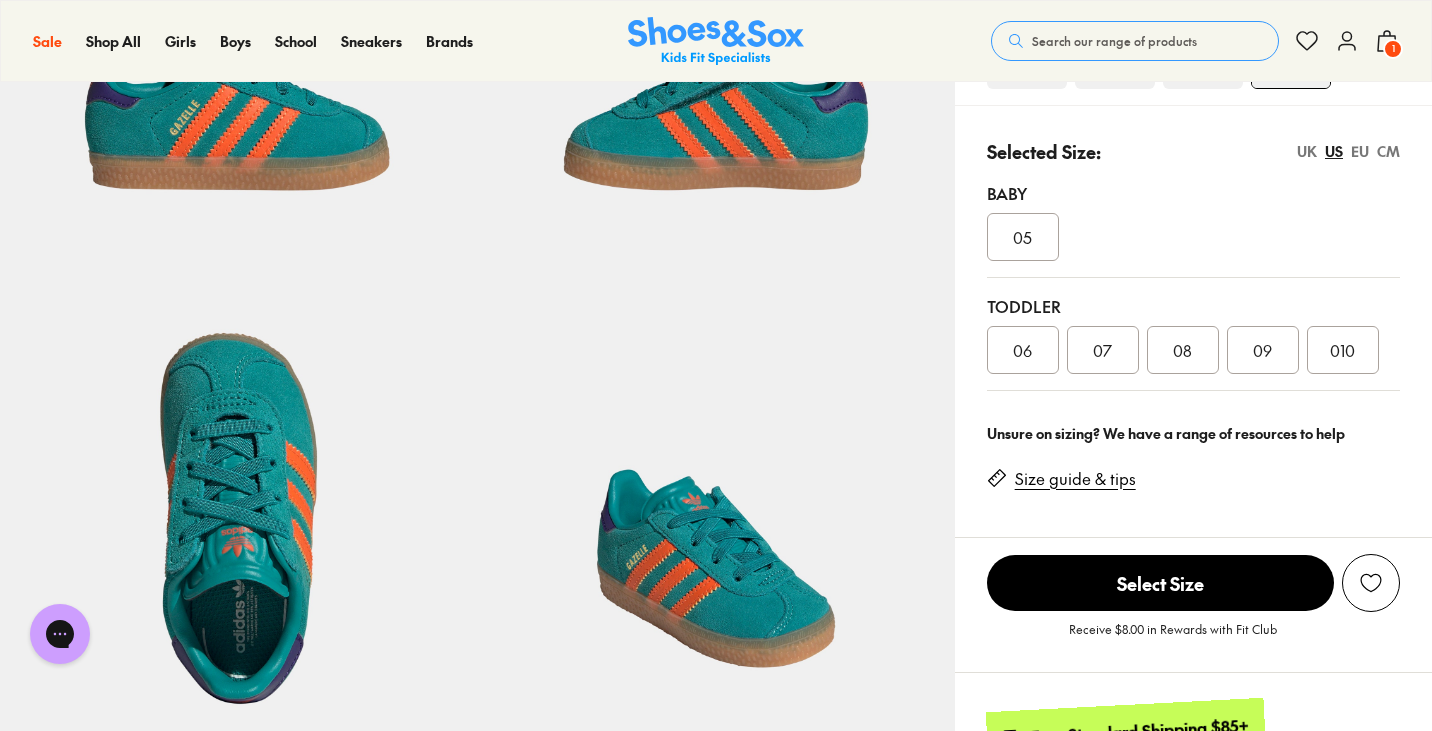 click on "06" at bounding box center [1023, 350] 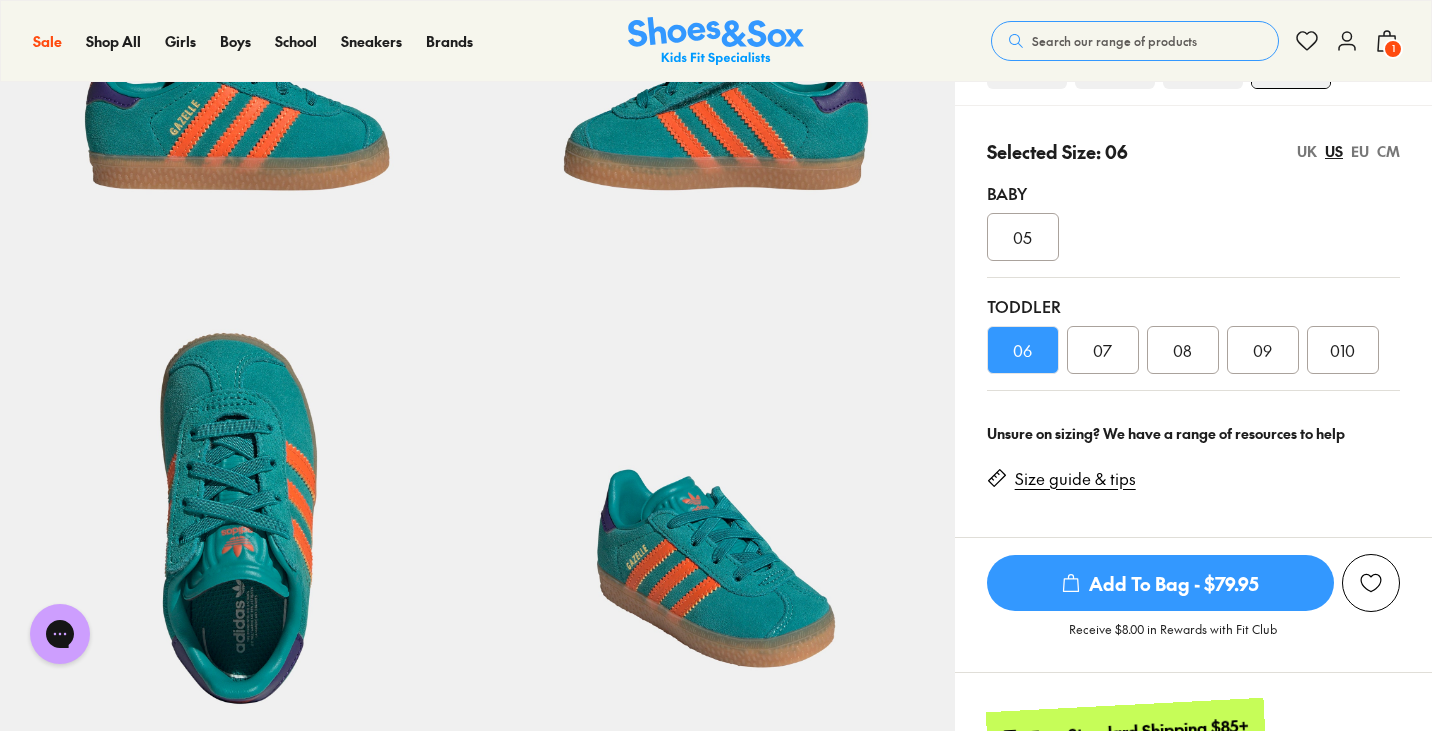 scroll, scrollTop: 547, scrollLeft: 0, axis: vertical 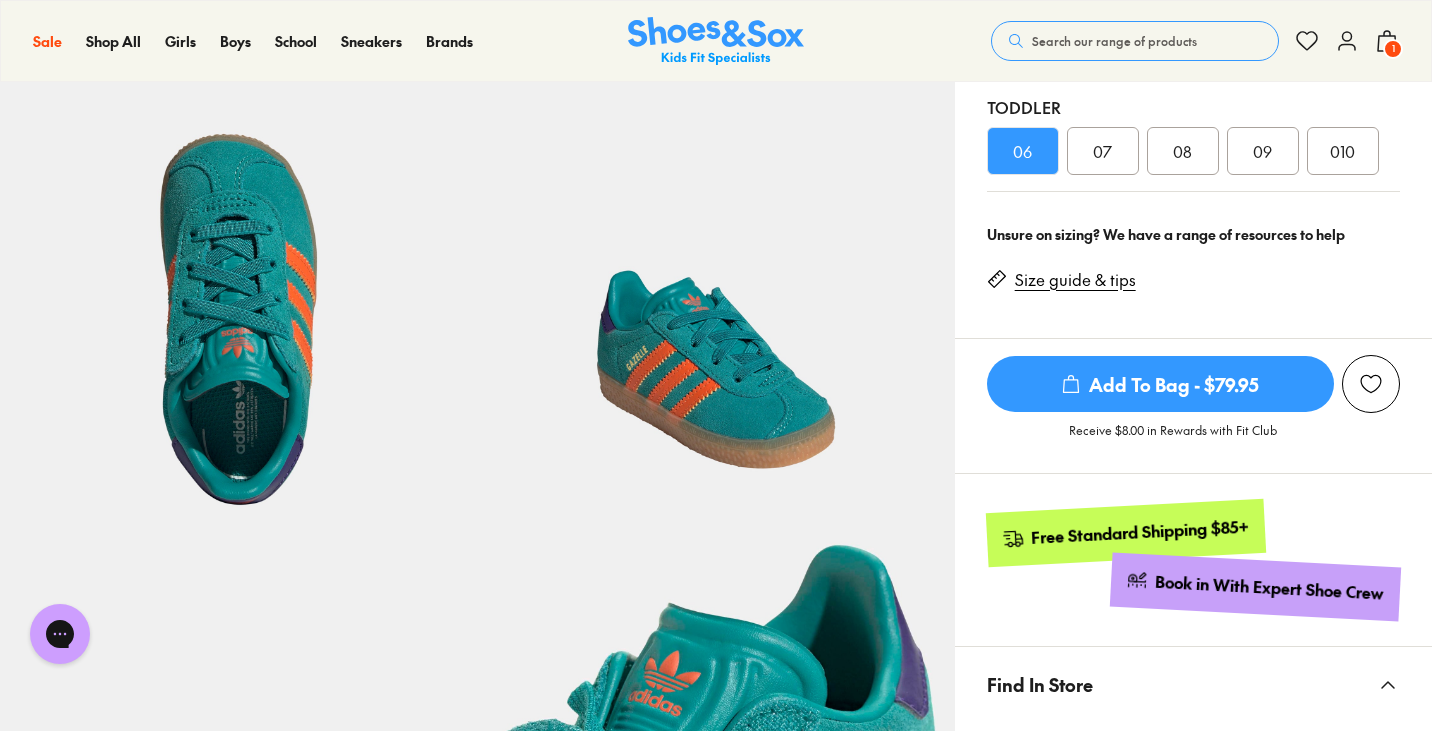 click on "Add To Bag - $79.95" at bounding box center [1160, 384] 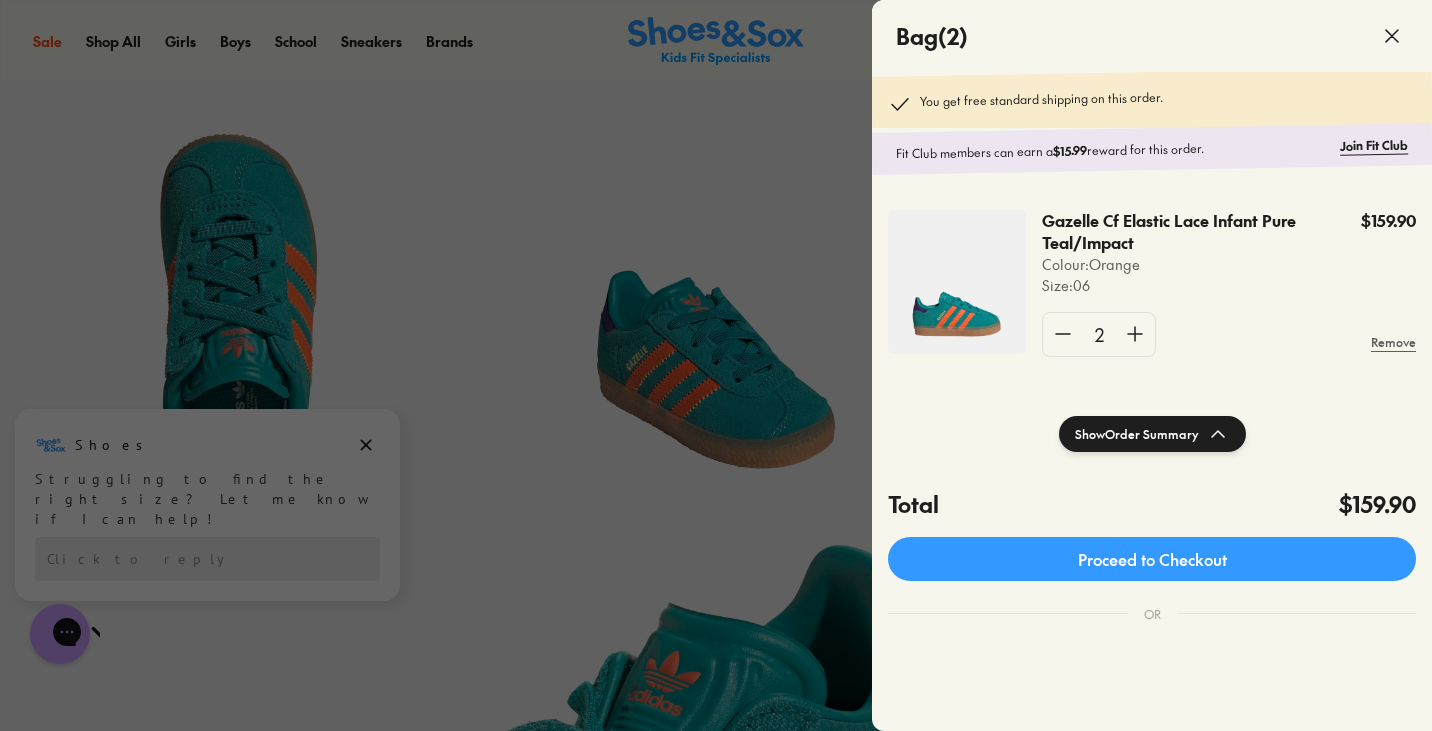 drag, startPoint x: 365, startPoint y: 437, endPoint x: 365, endPoint y: 31, distance: 406 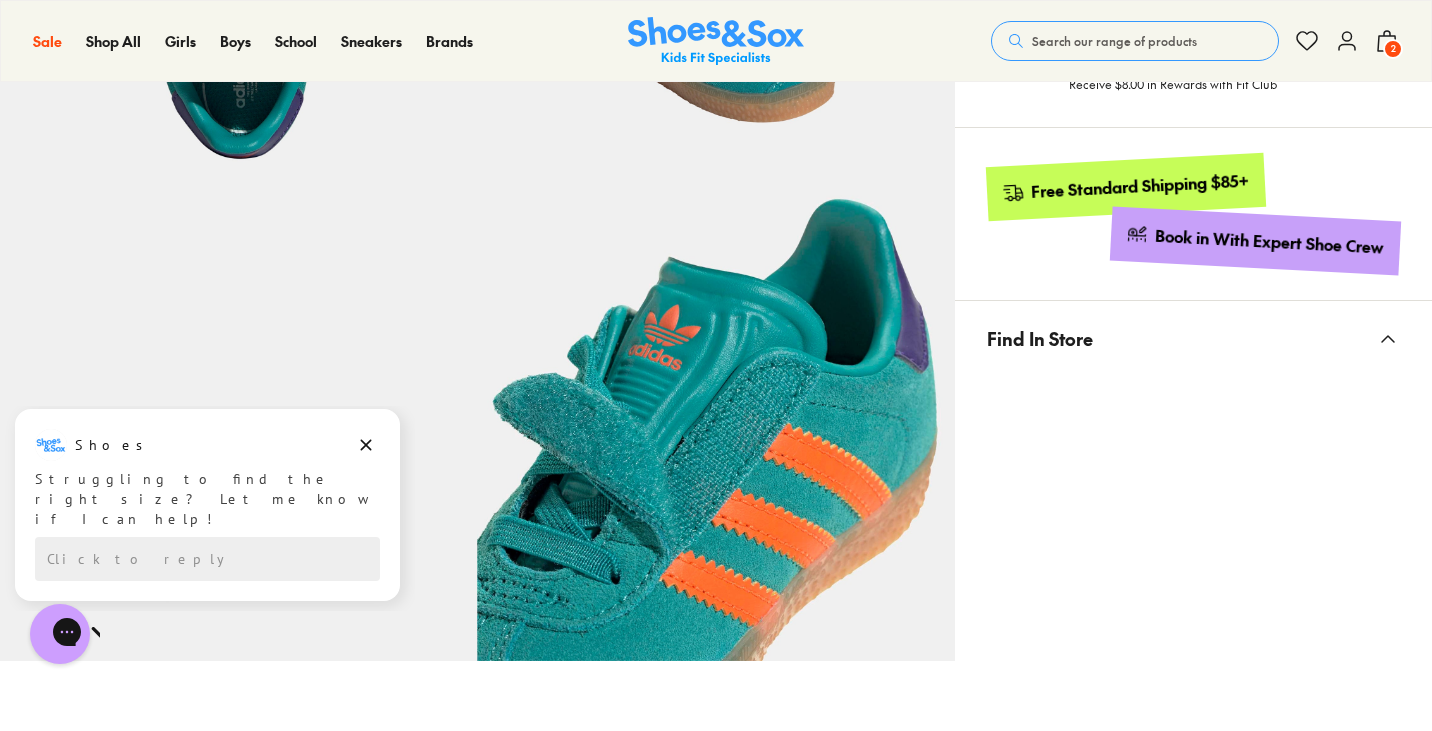 scroll, scrollTop: 674, scrollLeft: 0, axis: vertical 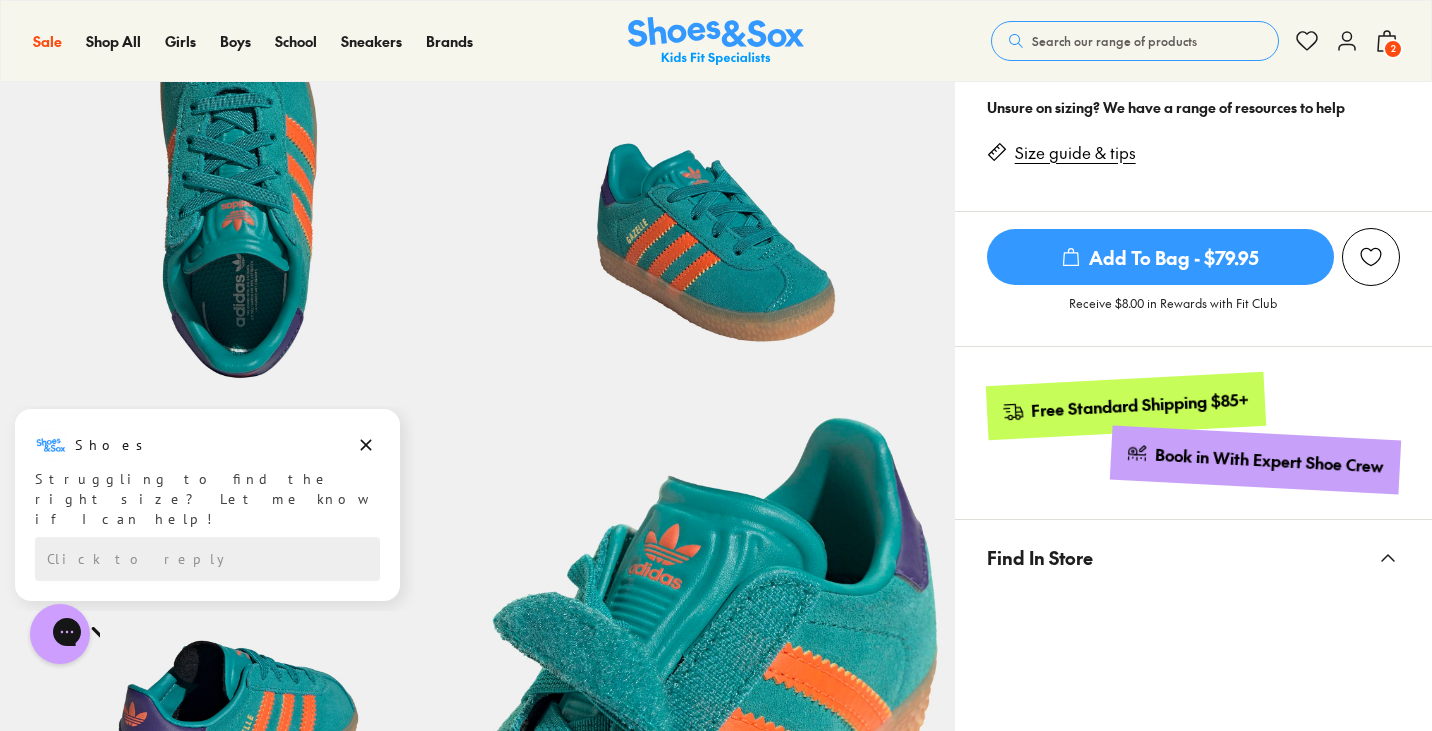 click on "2" at bounding box center (1393, 49) 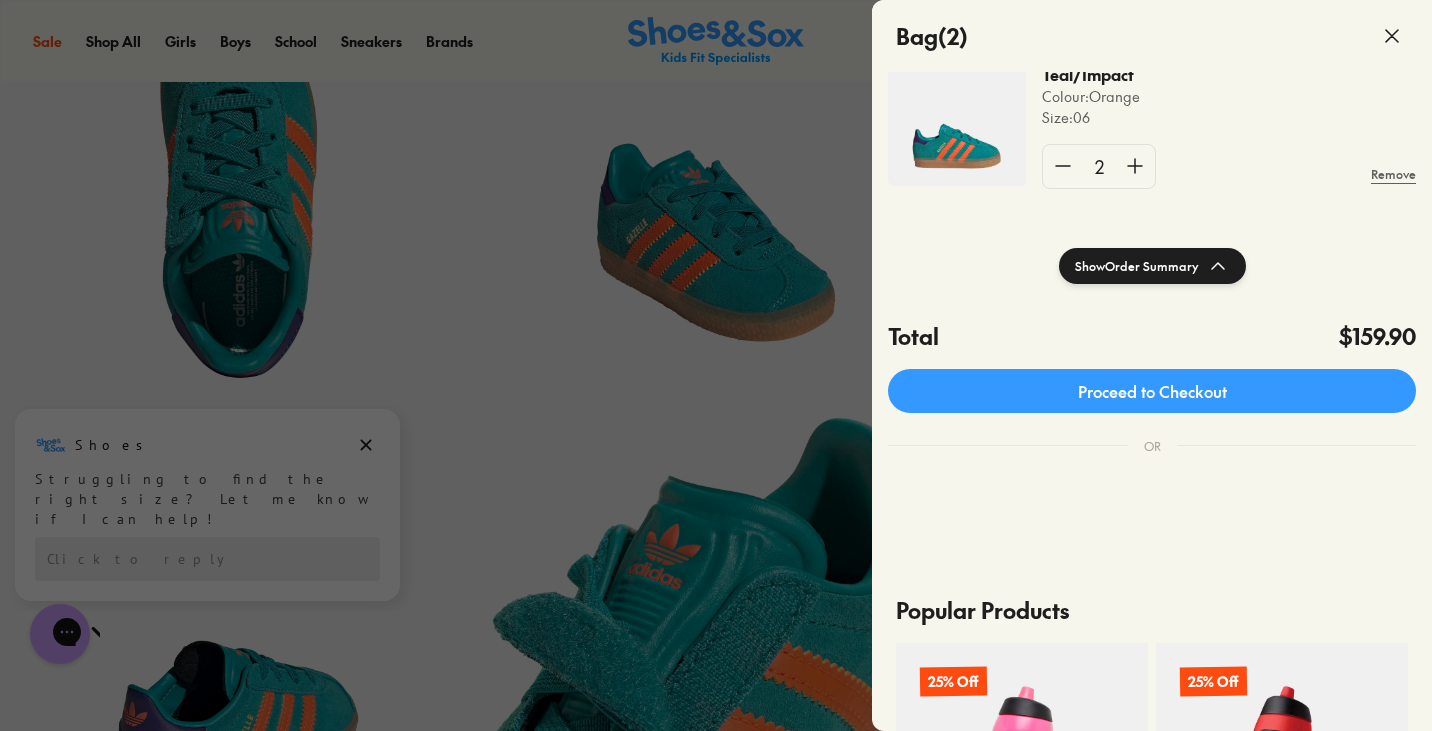scroll, scrollTop: 172, scrollLeft: 0, axis: vertical 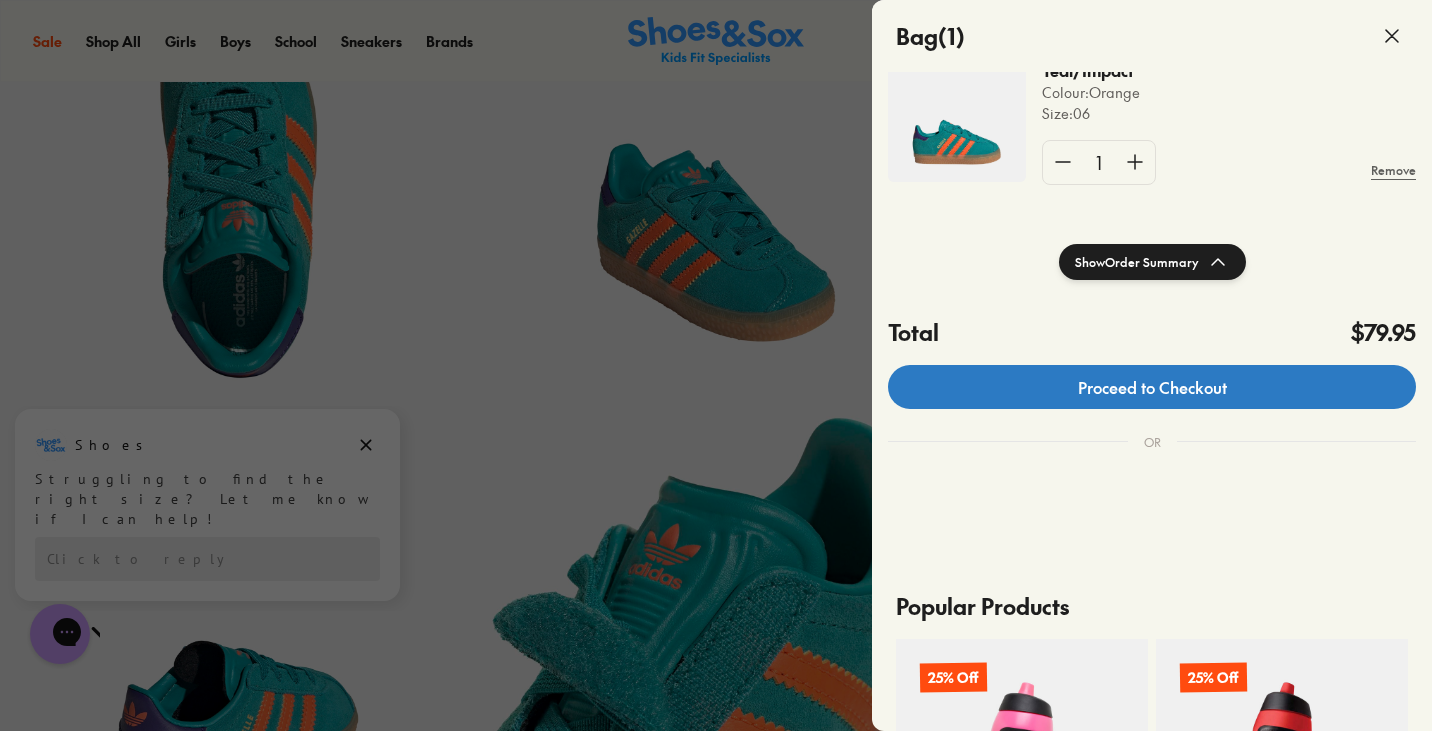 click on "Proceed to Checkout" 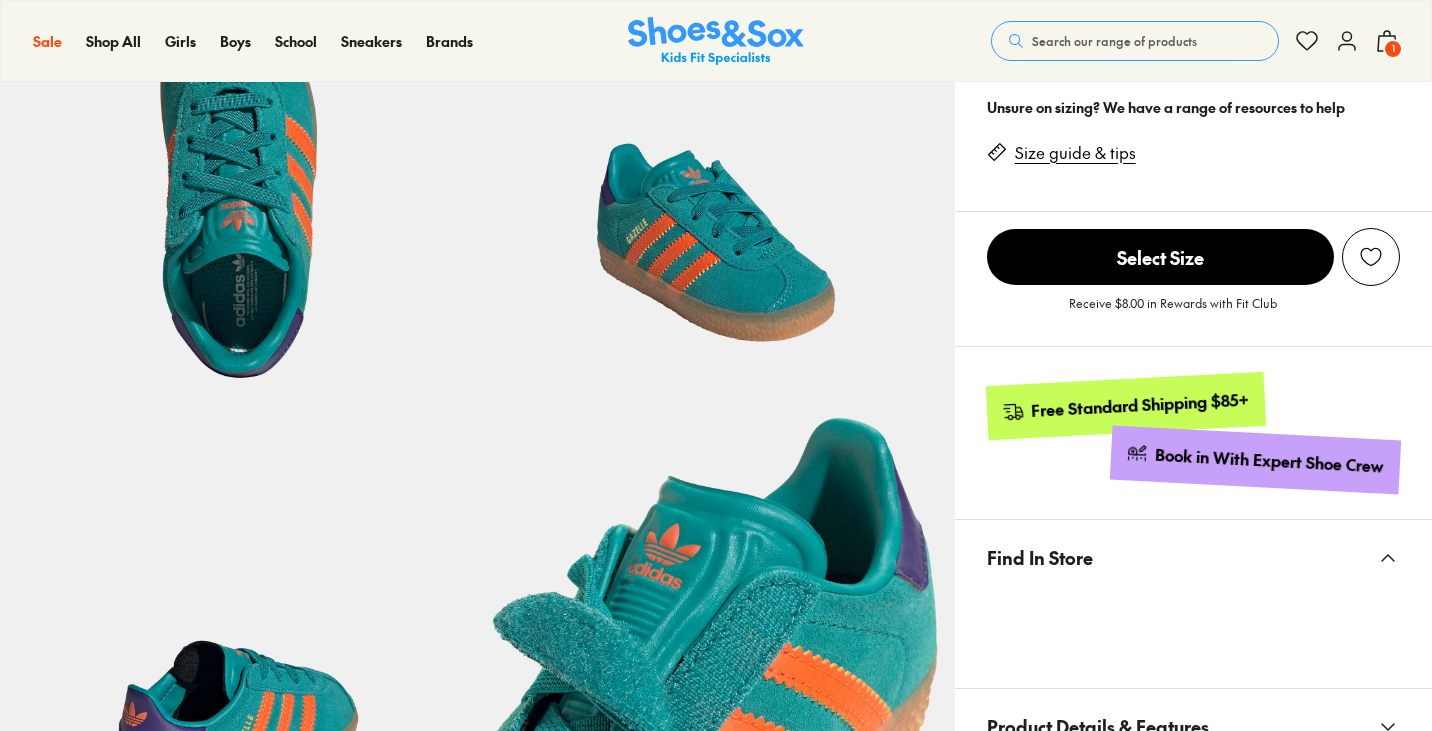 scroll, scrollTop: 0, scrollLeft: 0, axis: both 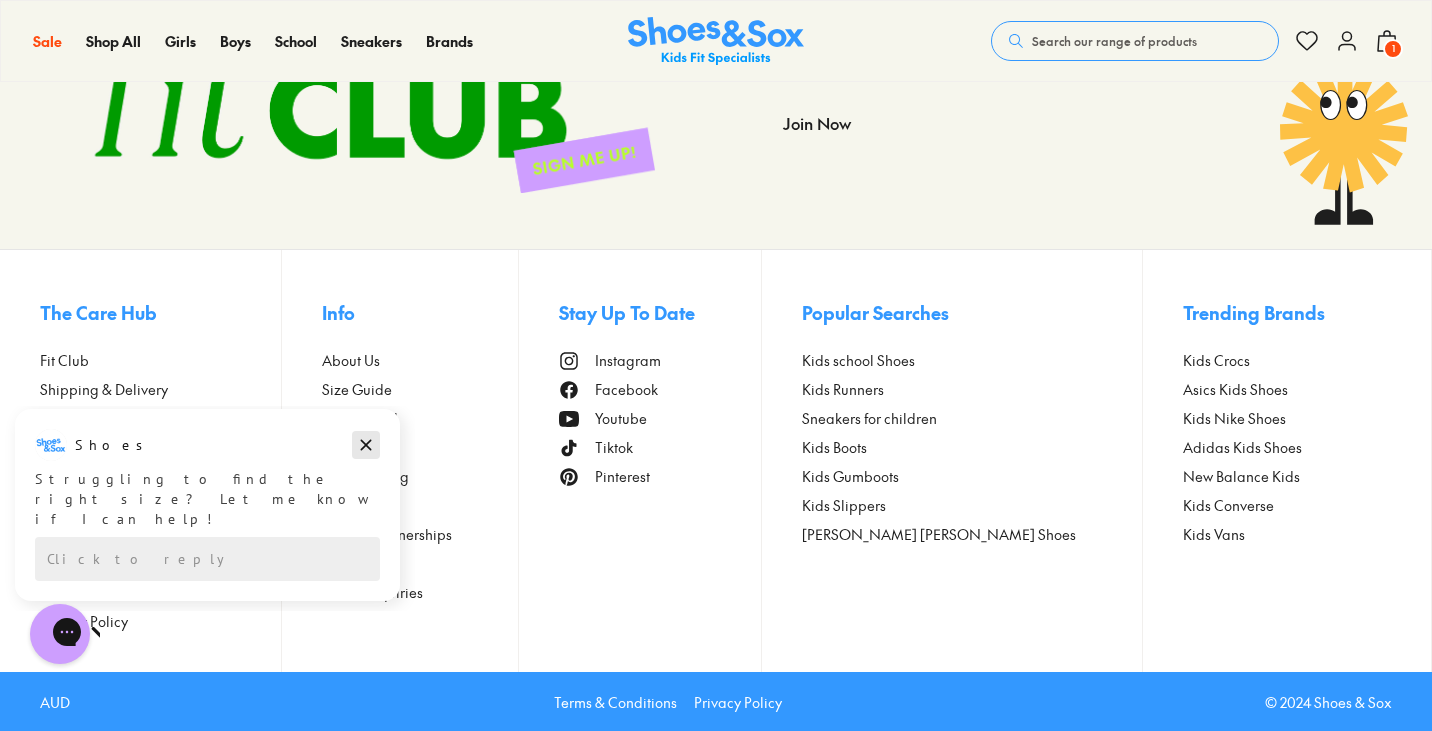 click 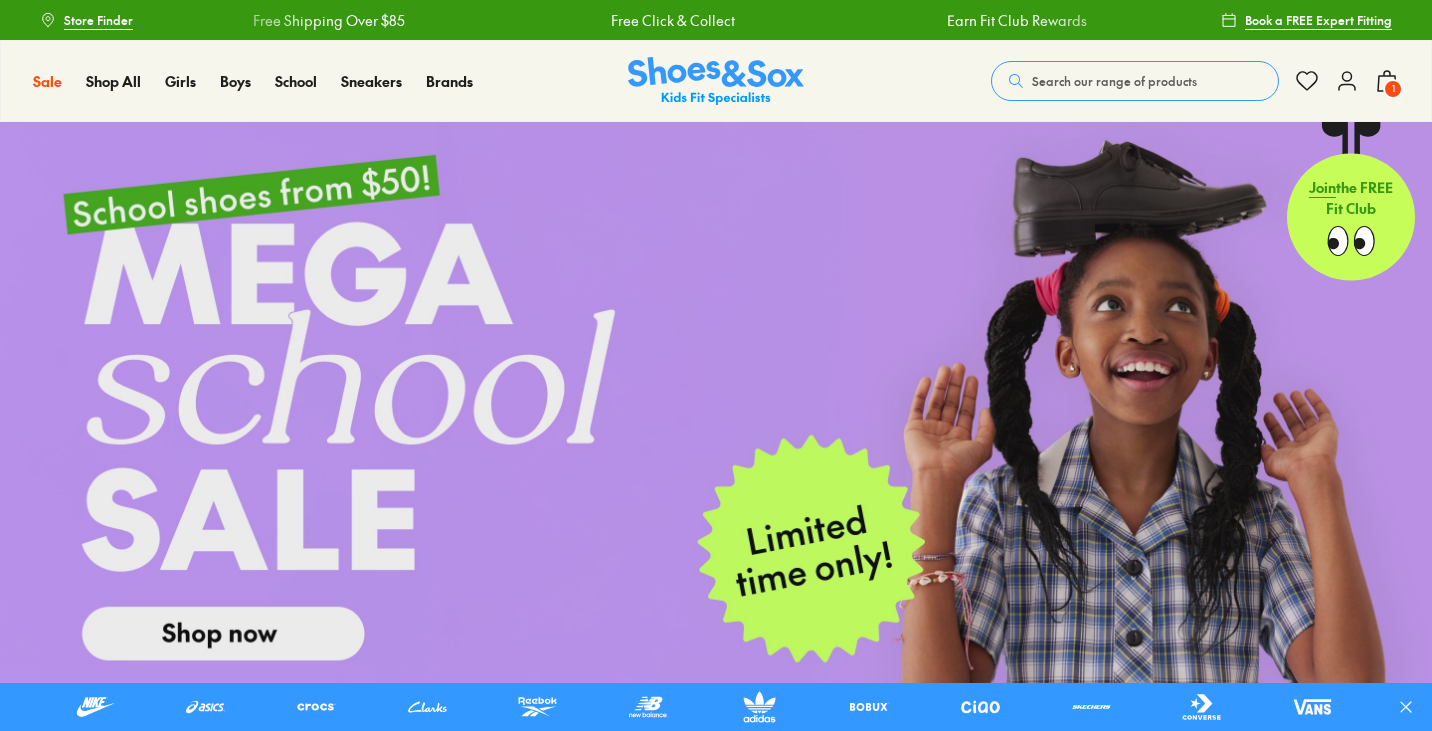 scroll, scrollTop: 1963, scrollLeft: 0, axis: vertical 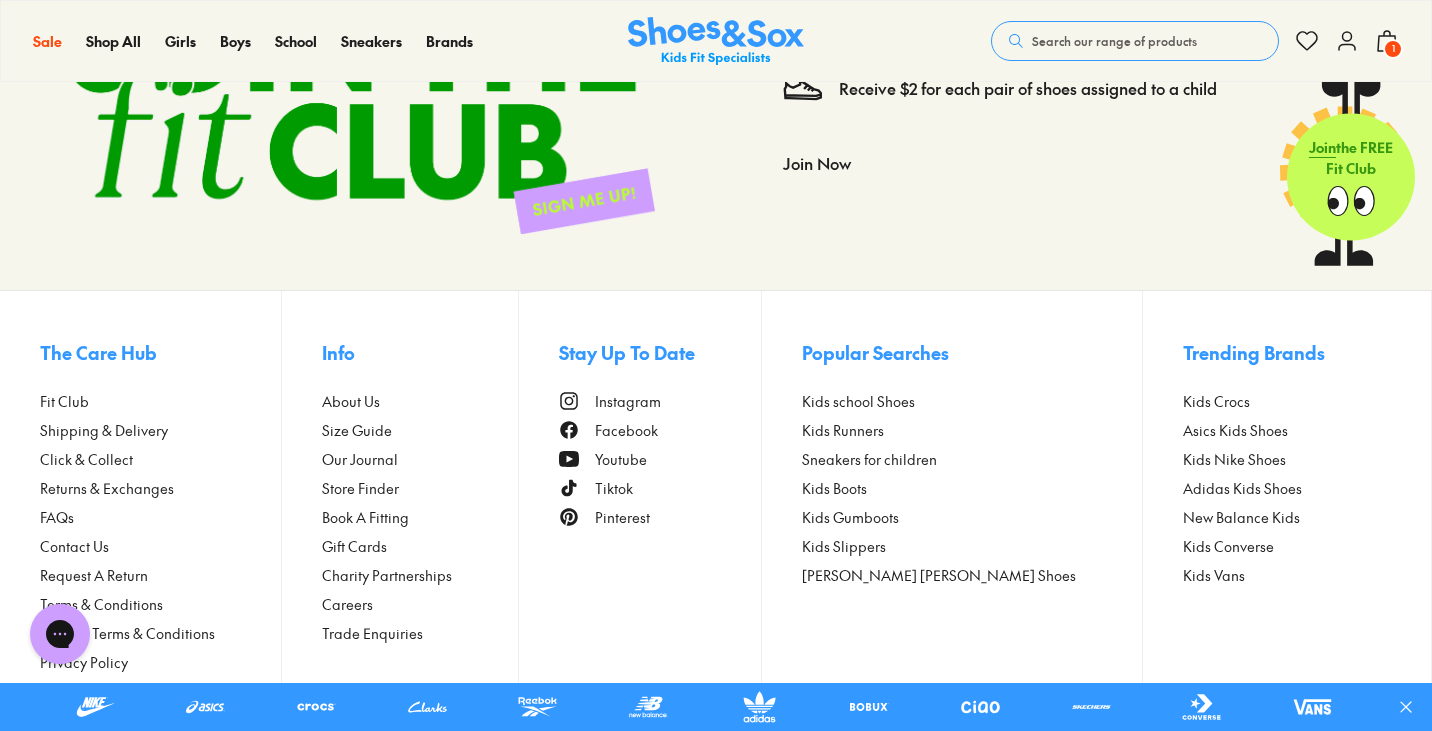 click on "Store Finder" at bounding box center (360, 488) 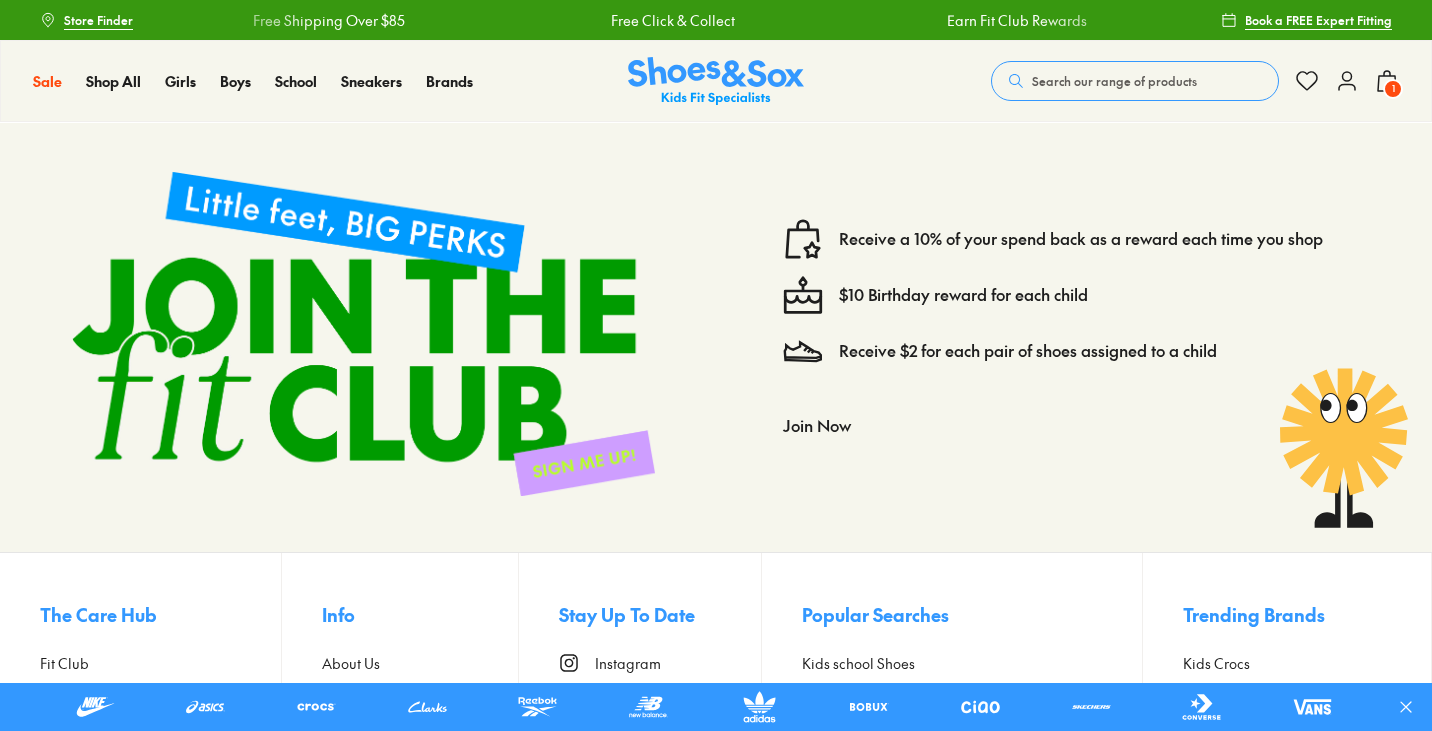 scroll, scrollTop: 0, scrollLeft: 0, axis: both 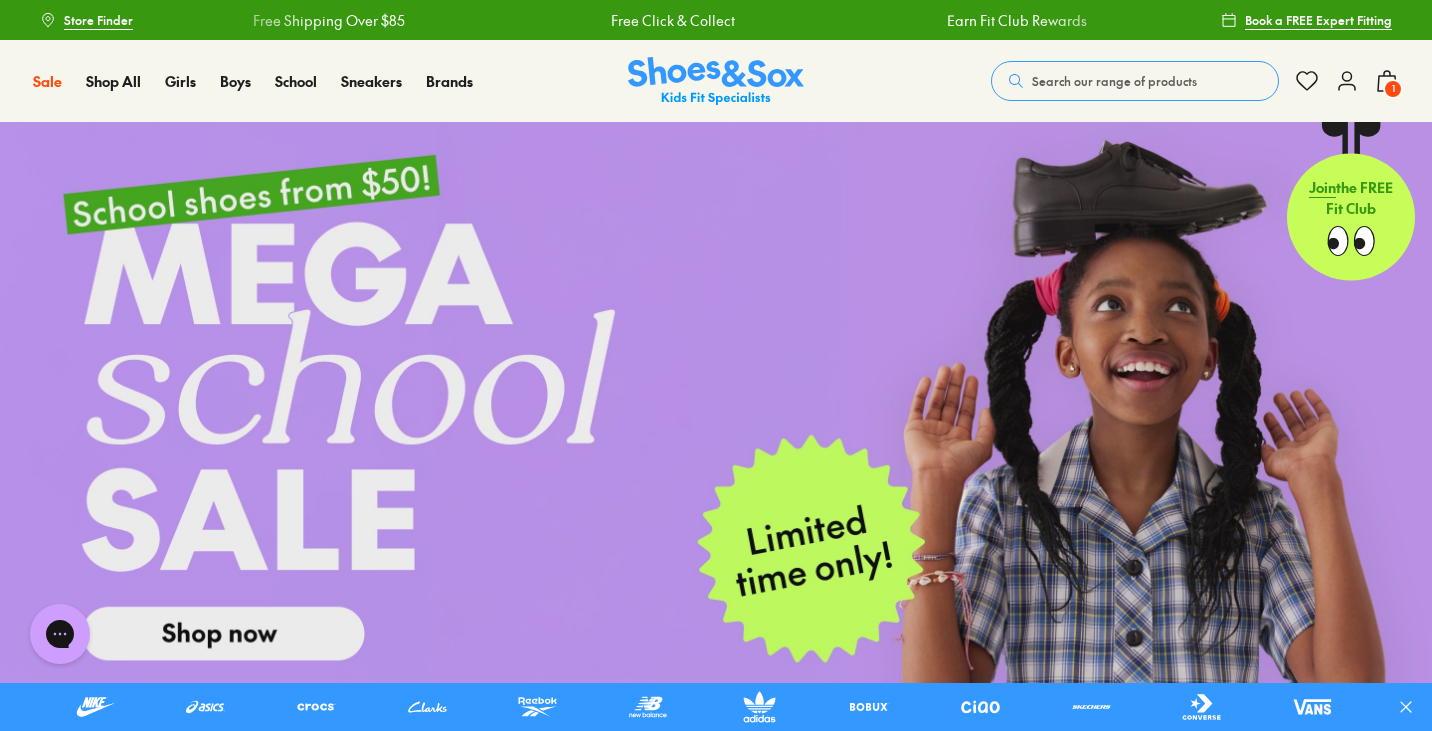 click on "Search our range of products" at bounding box center (1135, 81) 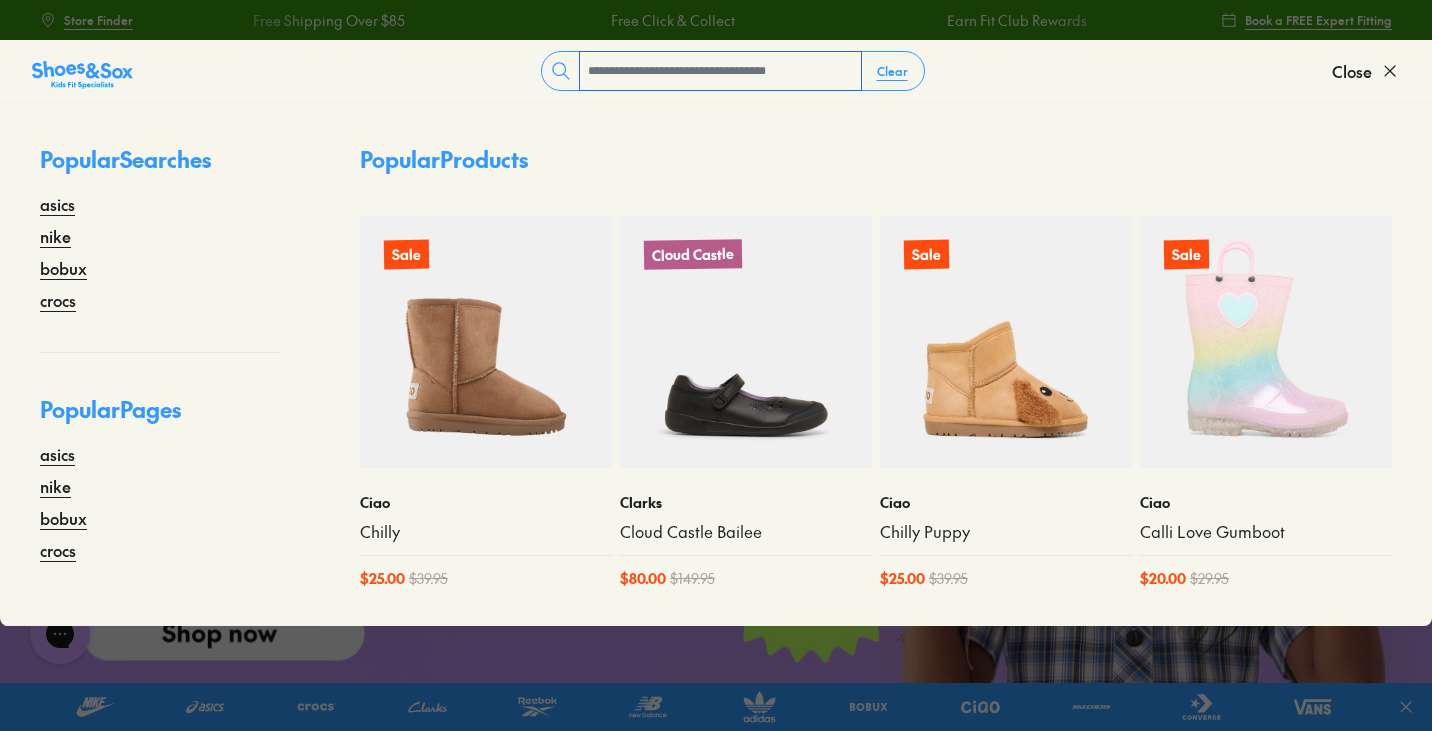 click at bounding box center (720, 71) 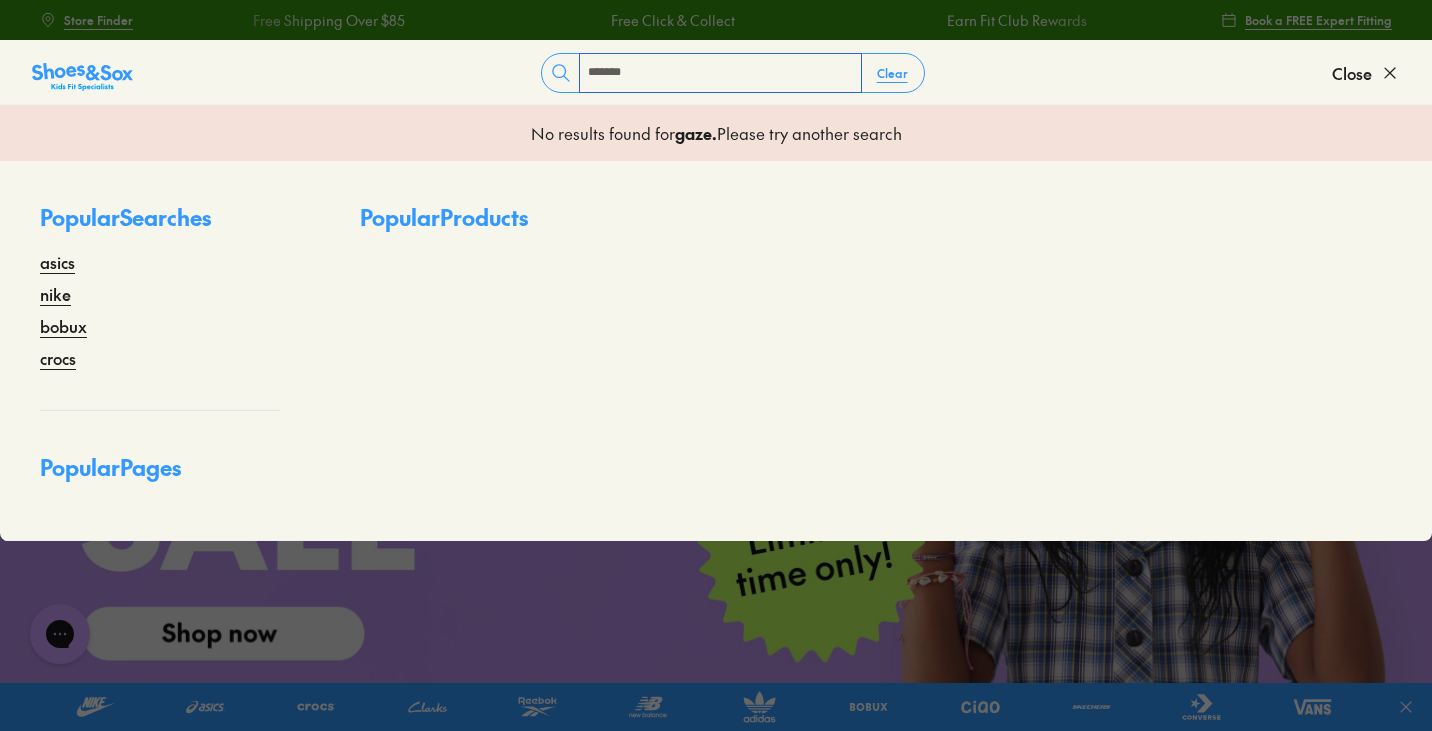 type on "*******" 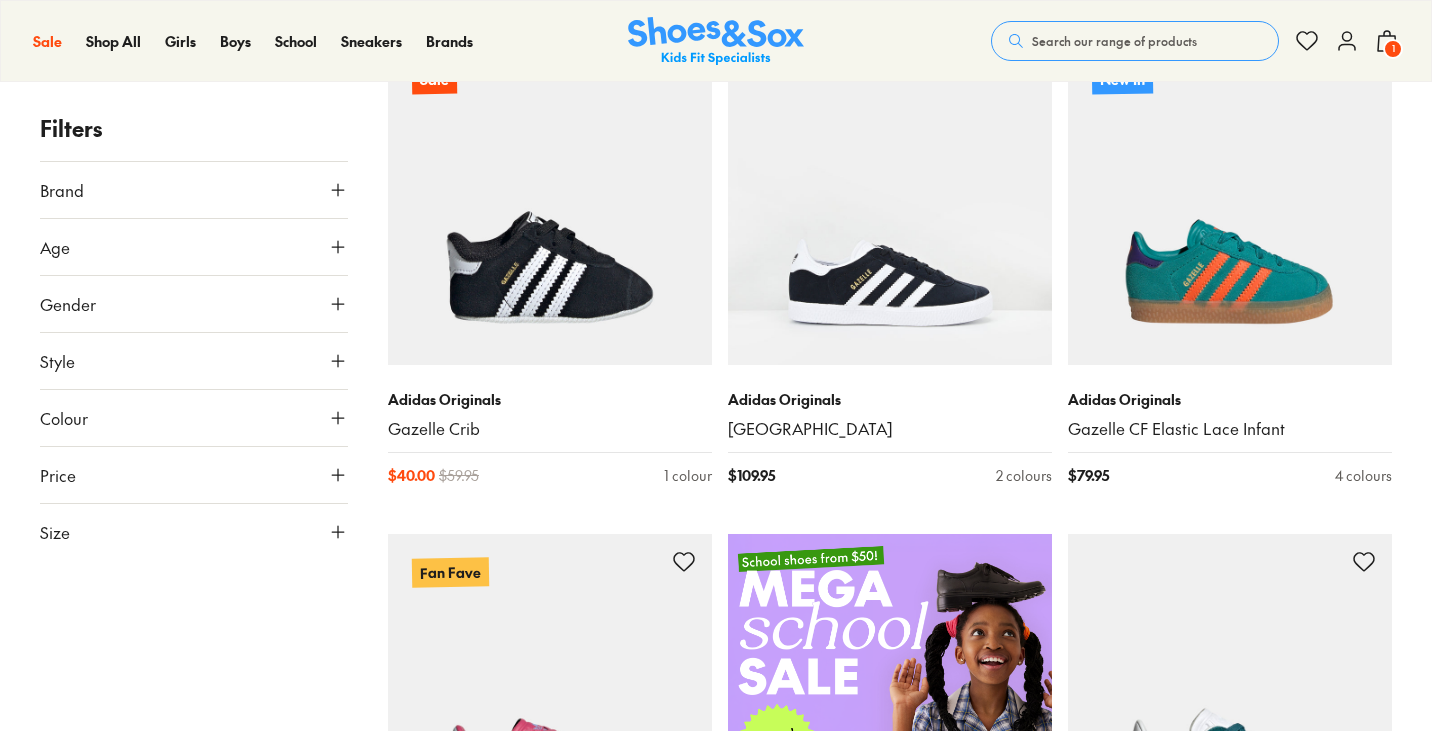 scroll, scrollTop: 0, scrollLeft: 0, axis: both 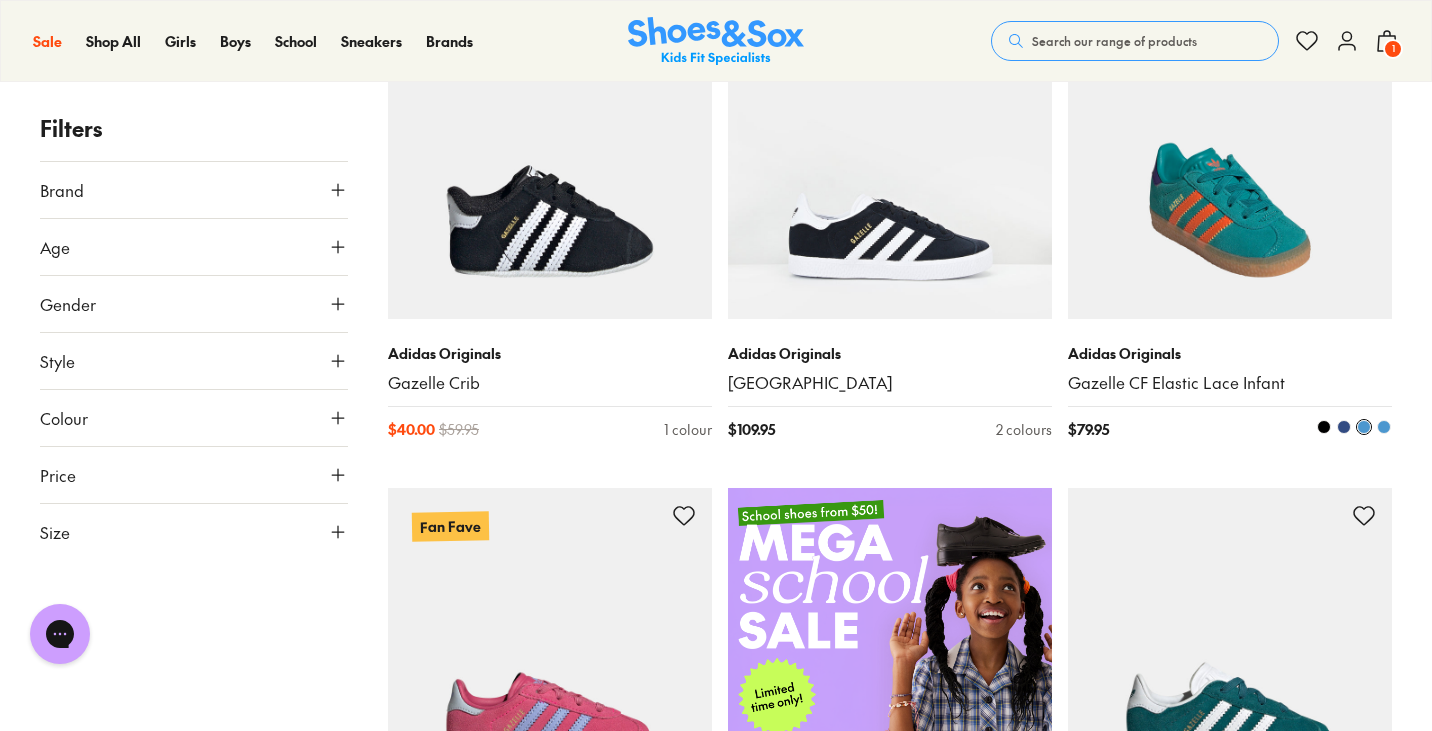 click at bounding box center (1230, 157) 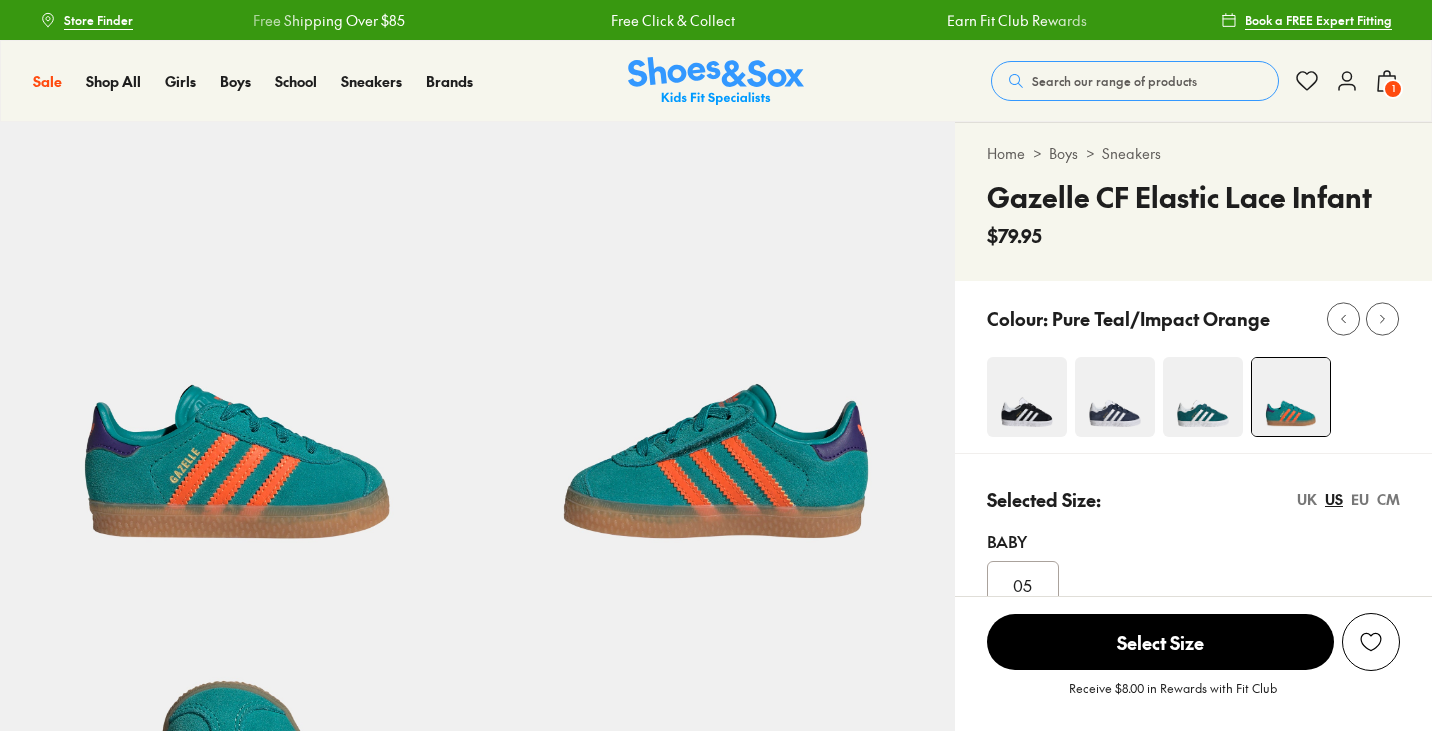 scroll, scrollTop: 0, scrollLeft: 0, axis: both 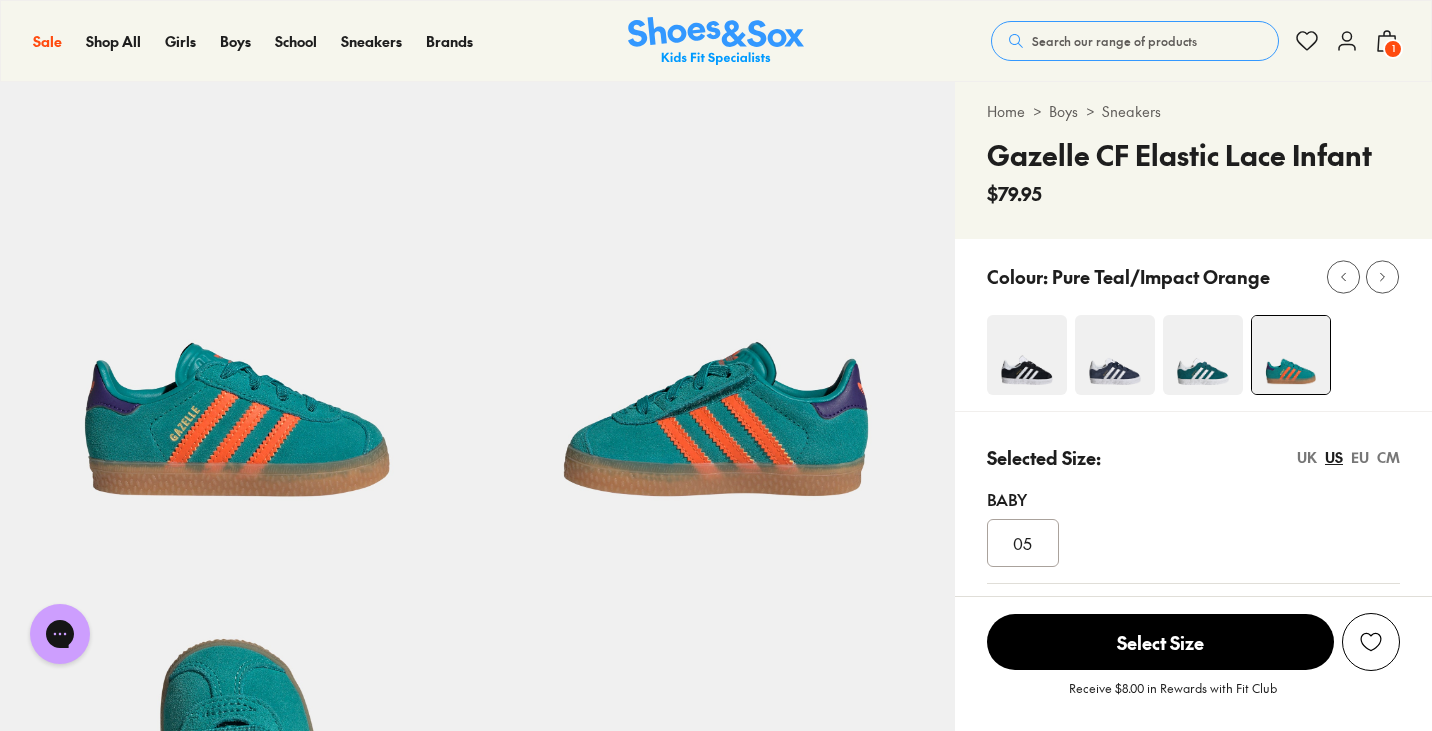 click on "Gazelle CF Elastic Lace Infant" at bounding box center [1179, 155] 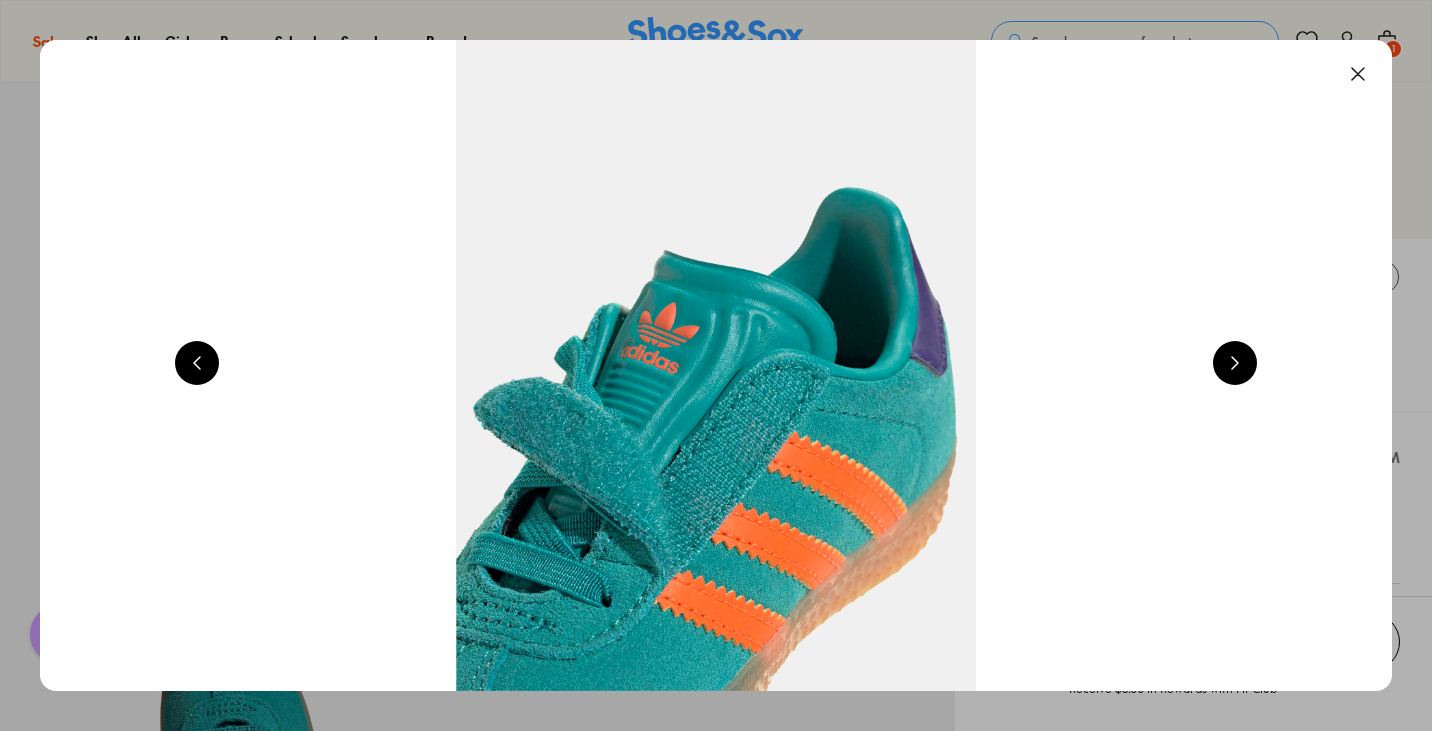 scroll, scrollTop: 0, scrollLeft: 2720, axis: horizontal 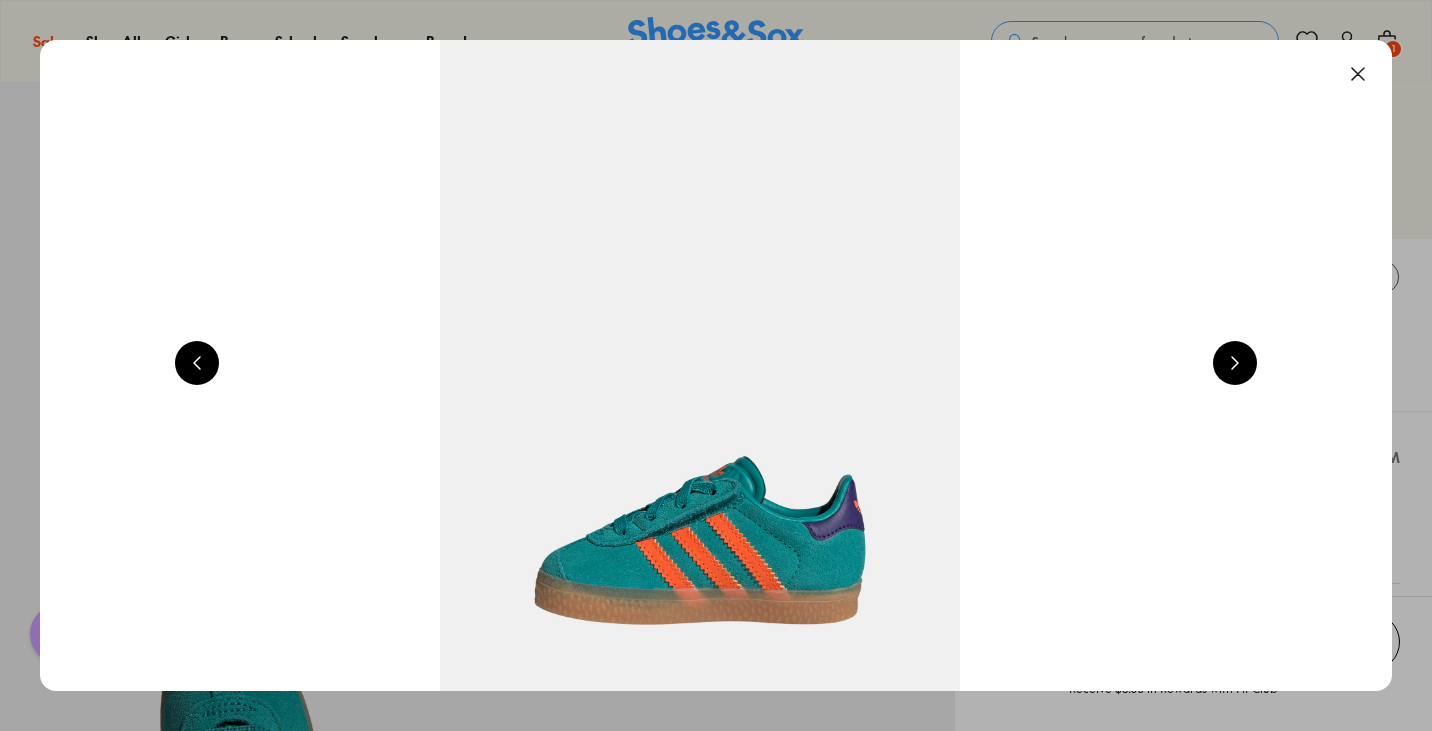 click at bounding box center (1358, 74) 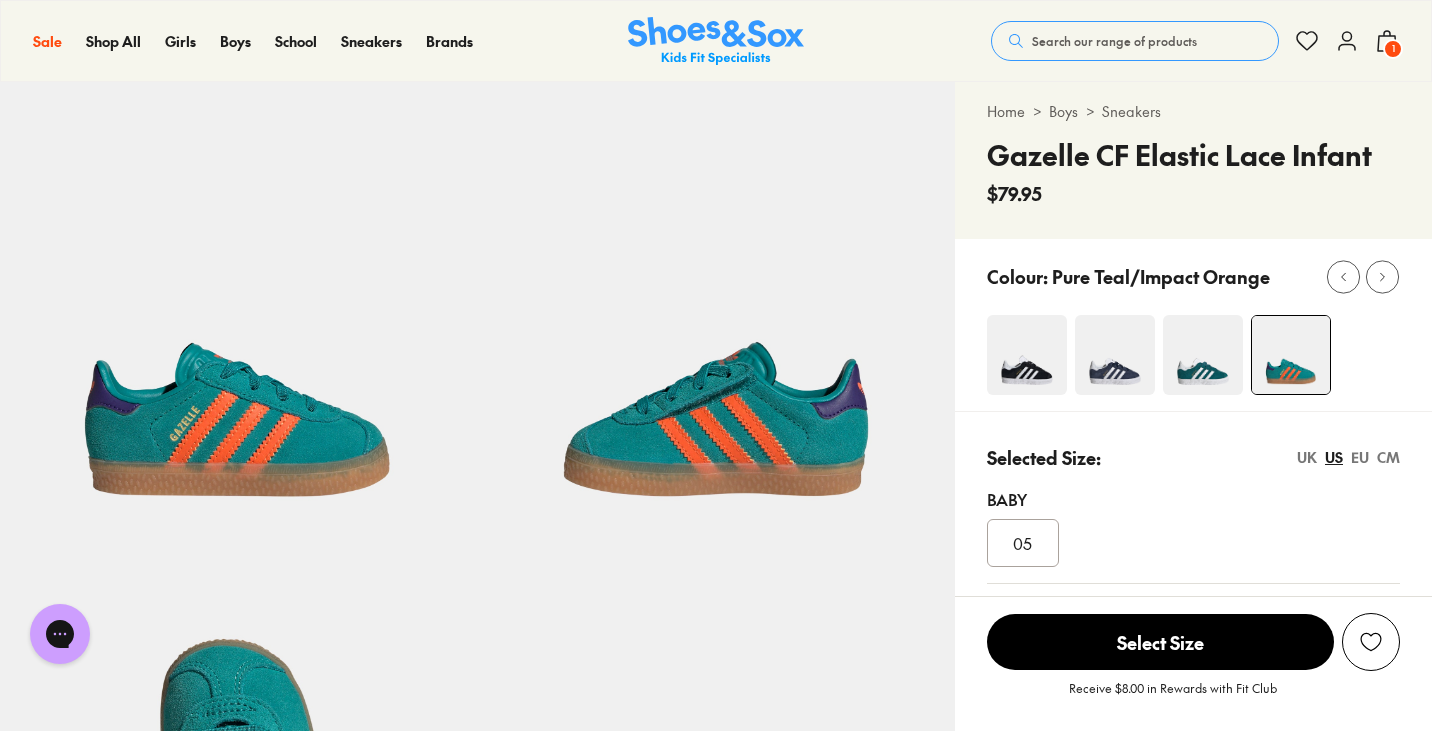 click 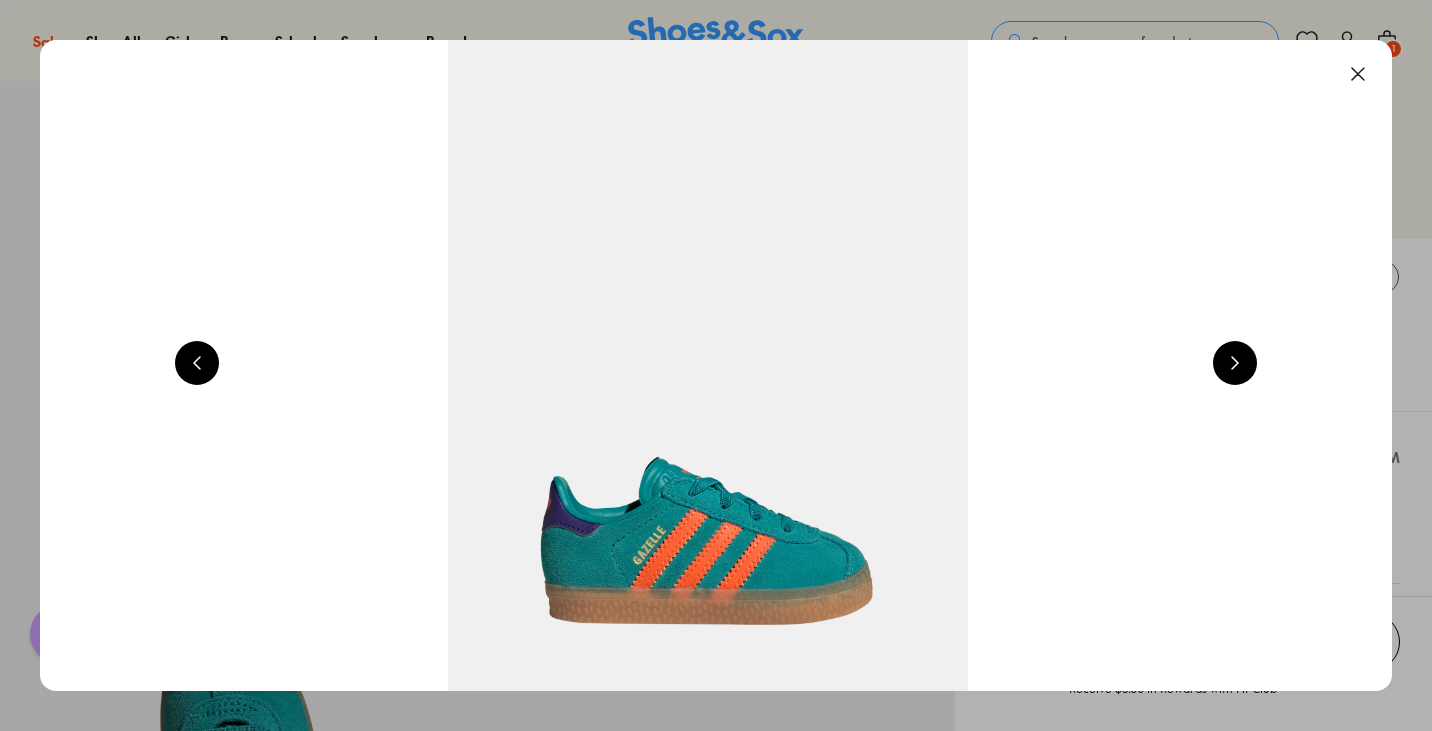 click at bounding box center (1358, 74) 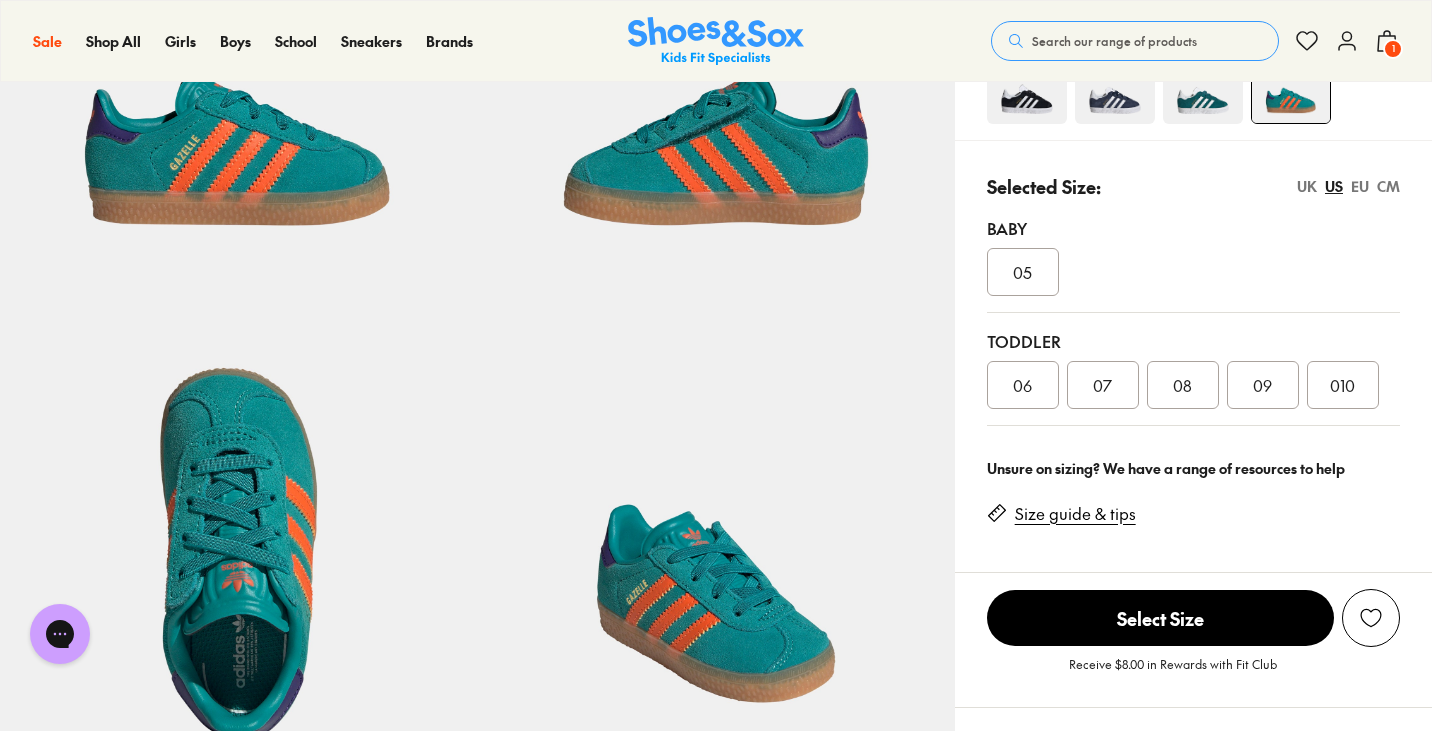 scroll, scrollTop: 337, scrollLeft: 0, axis: vertical 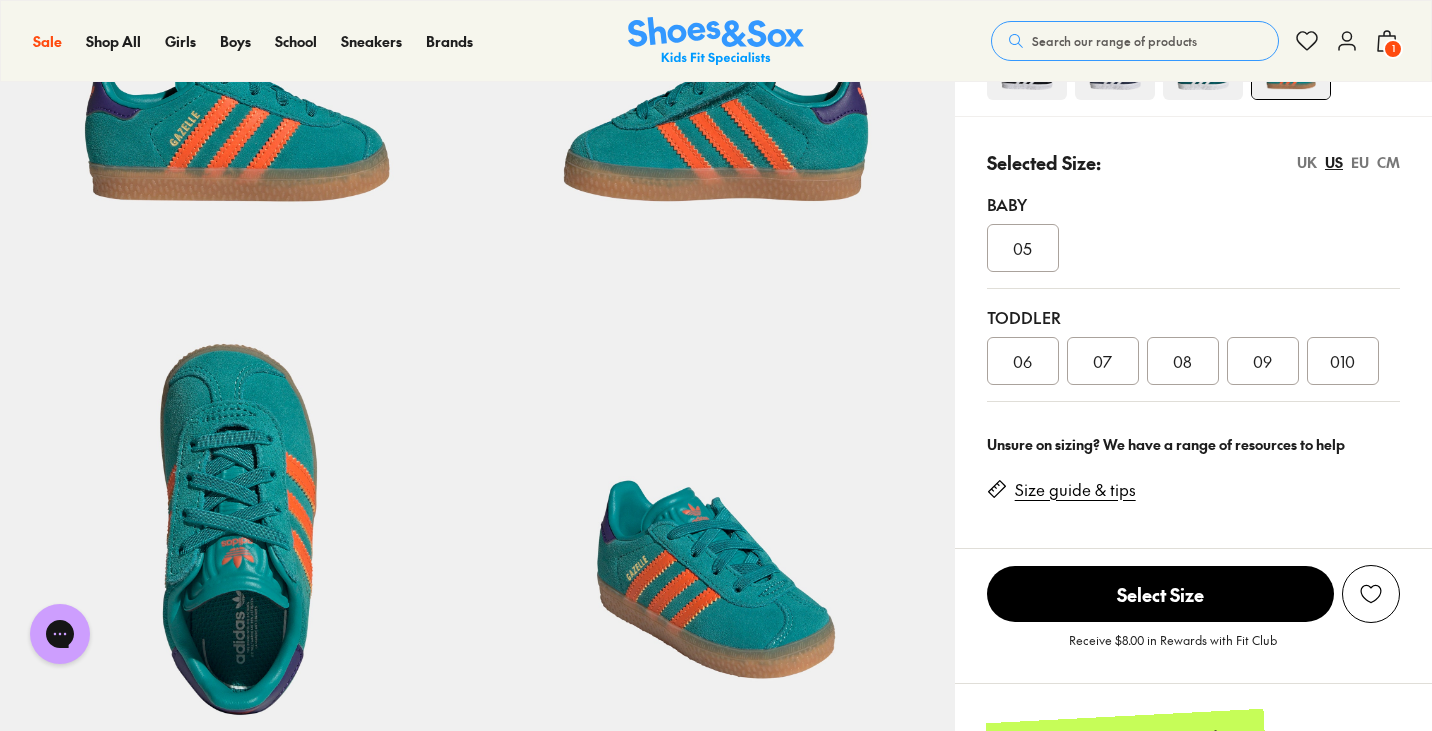 click on "06" at bounding box center [1022, 361] 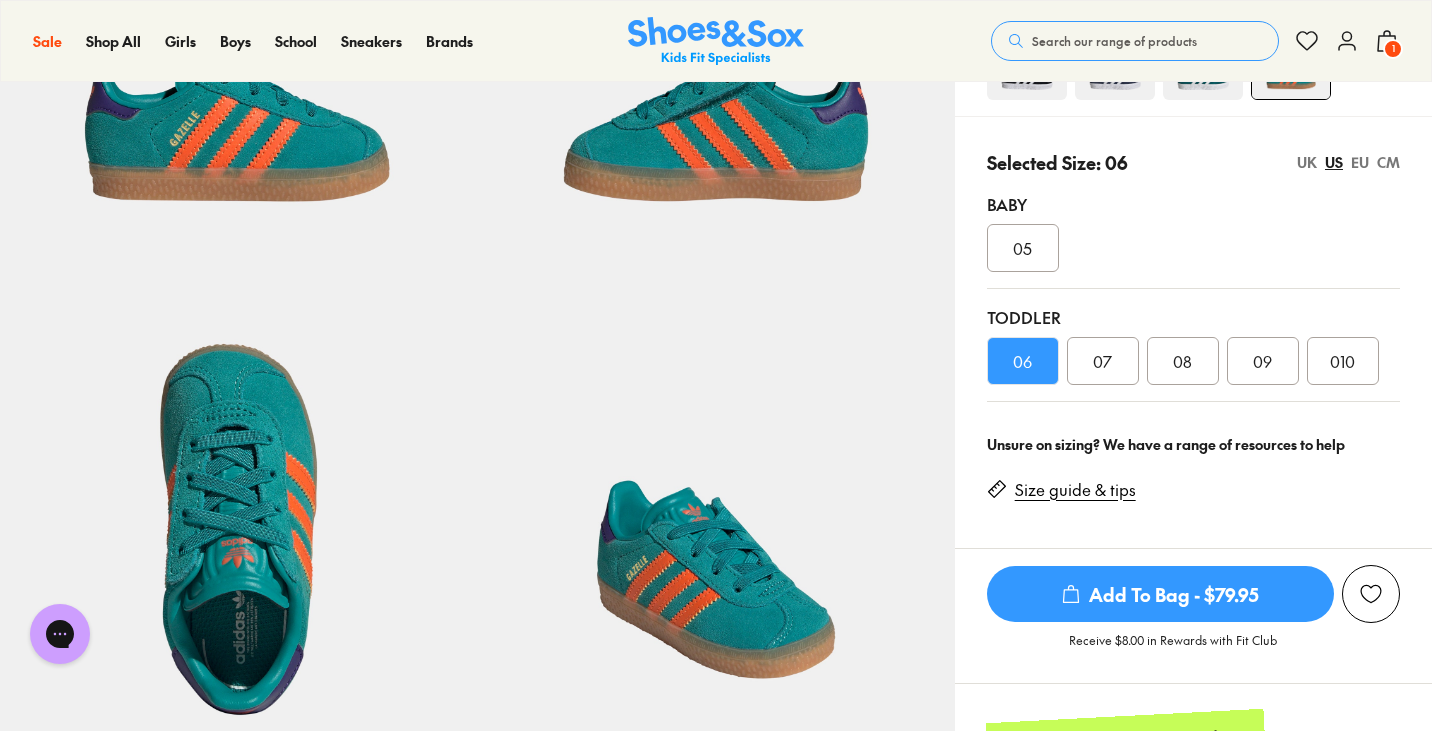click on "Add To Bag - $79.95" at bounding box center [1160, 594] 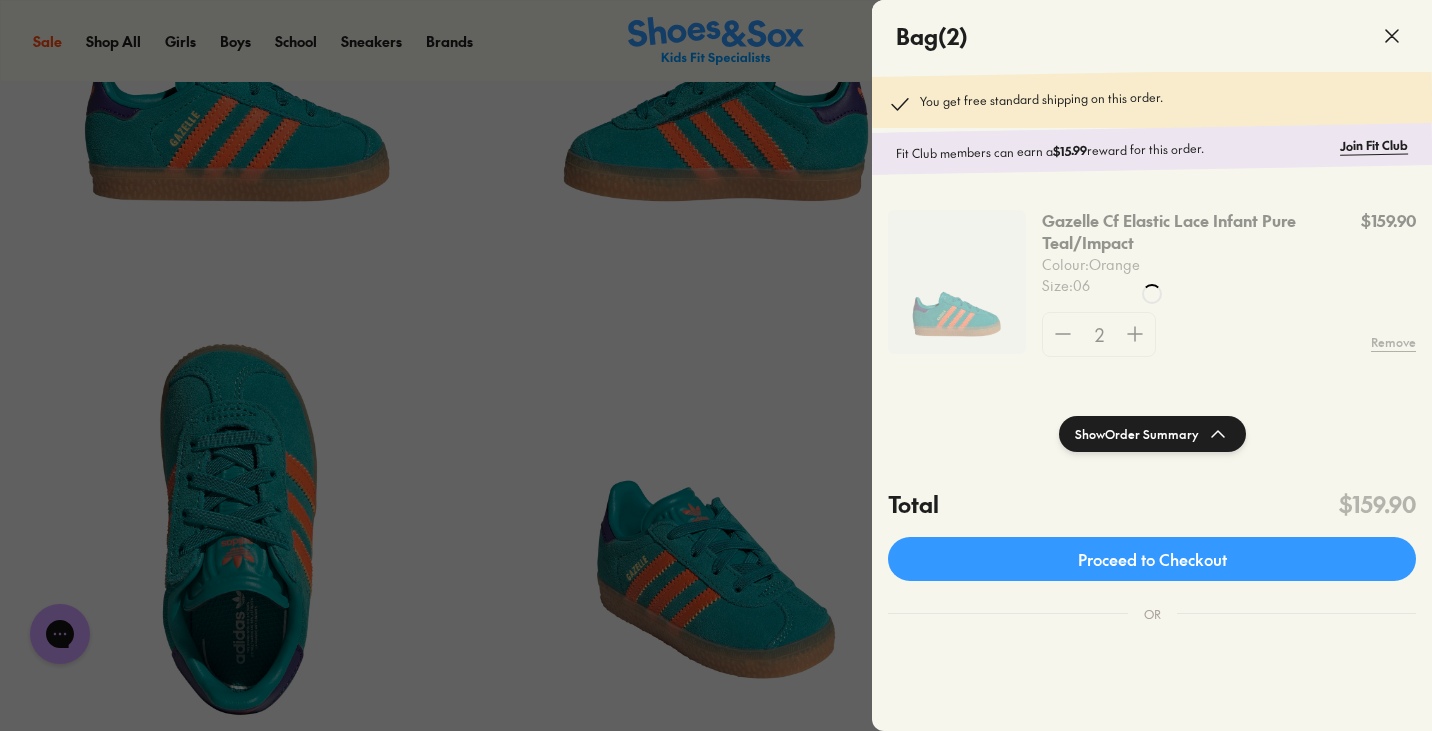 click 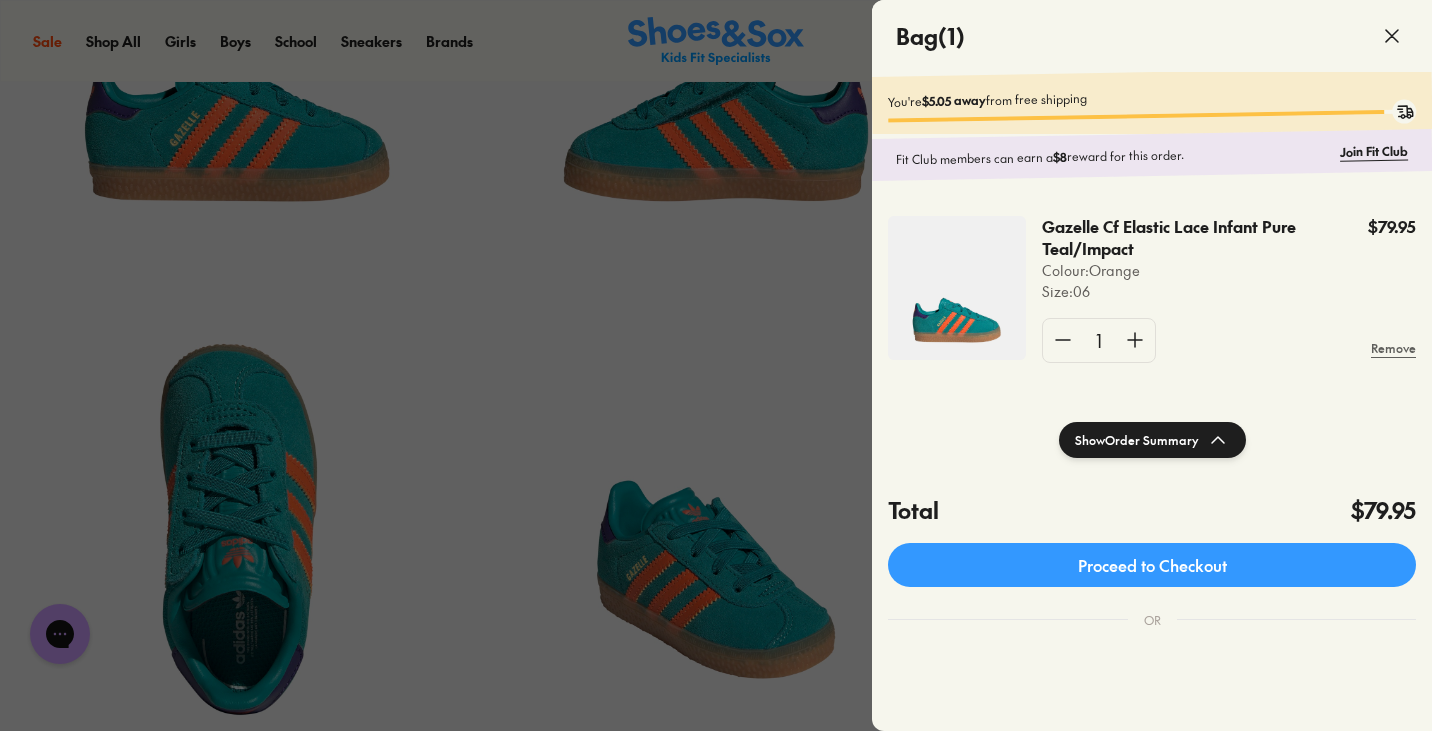 click 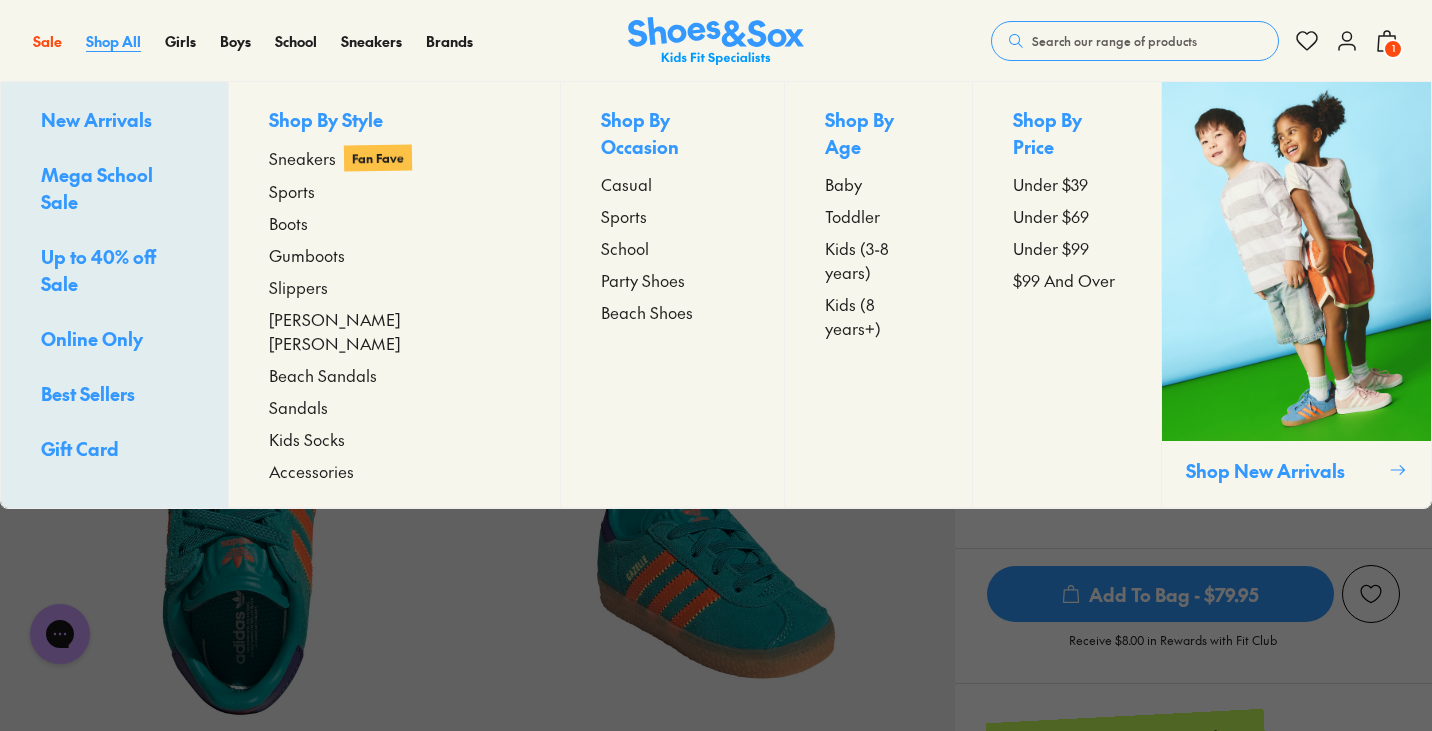 click on "Shop All" at bounding box center (113, 41) 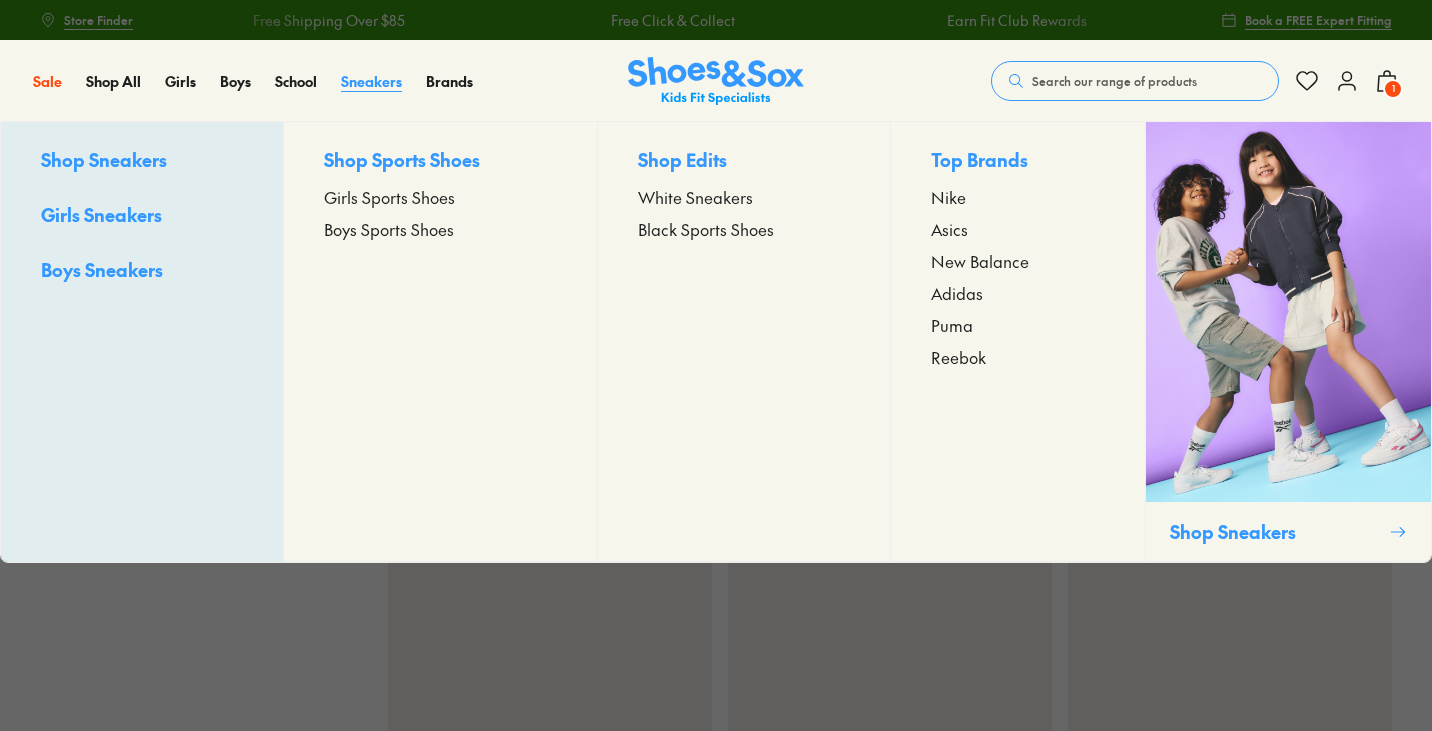 scroll, scrollTop: 0, scrollLeft: 0, axis: both 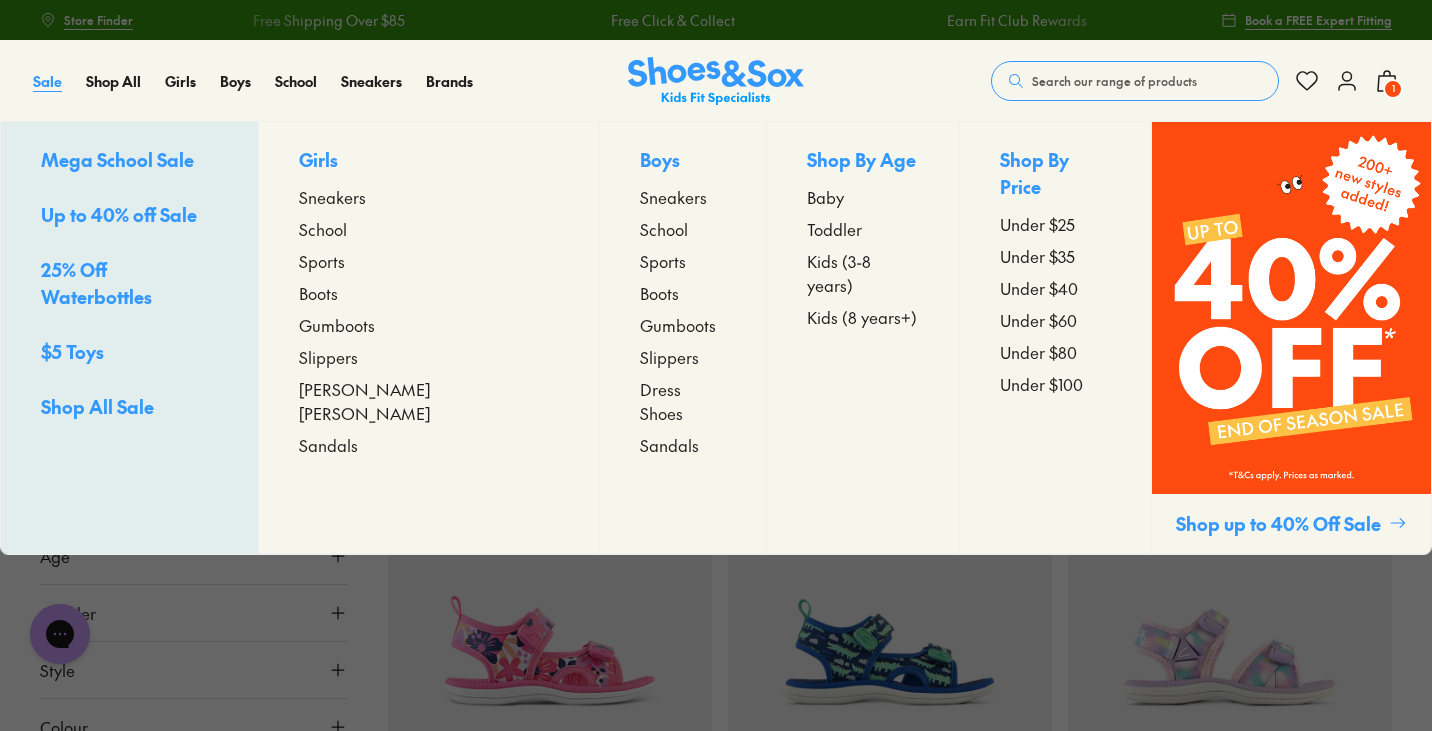click on "Sale" at bounding box center [47, 81] 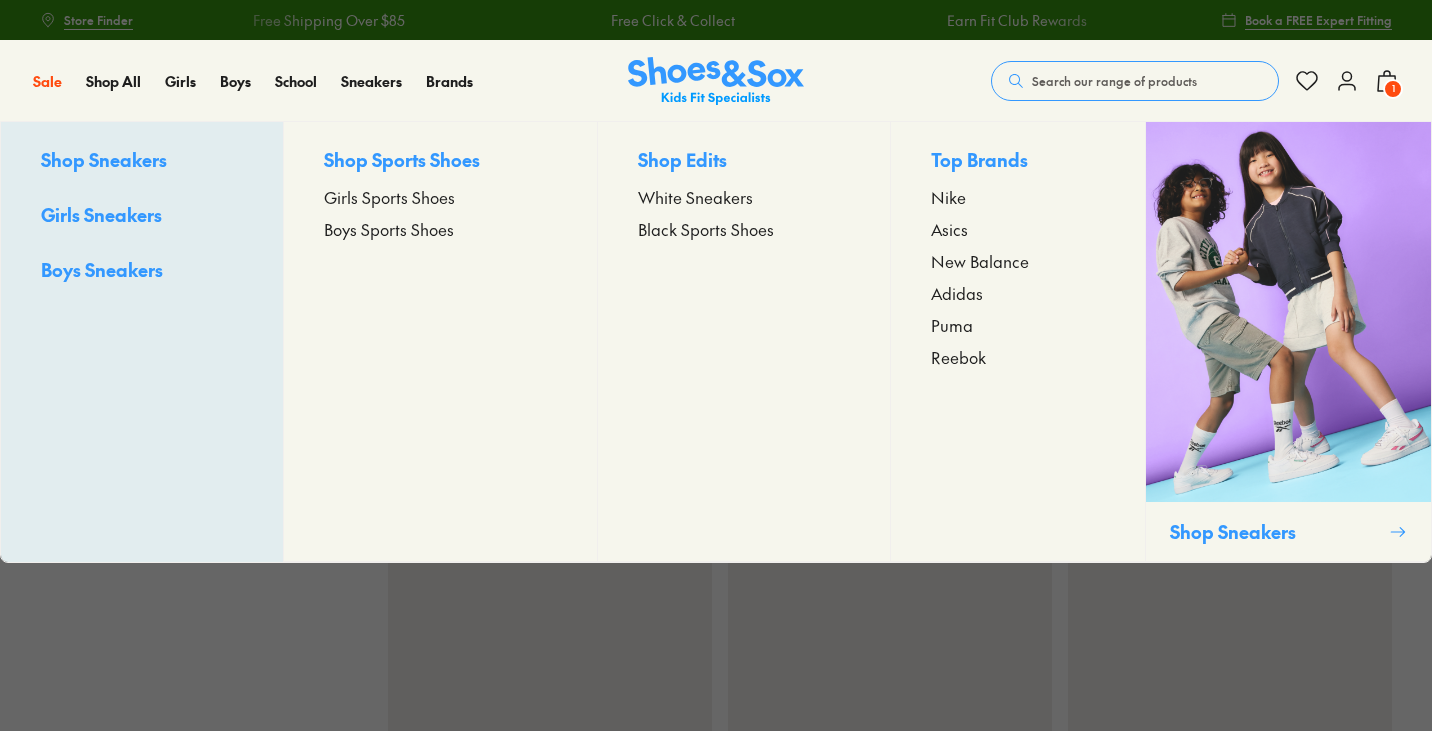 scroll, scrollTop: 0, scrollLeft: 0, axis: both 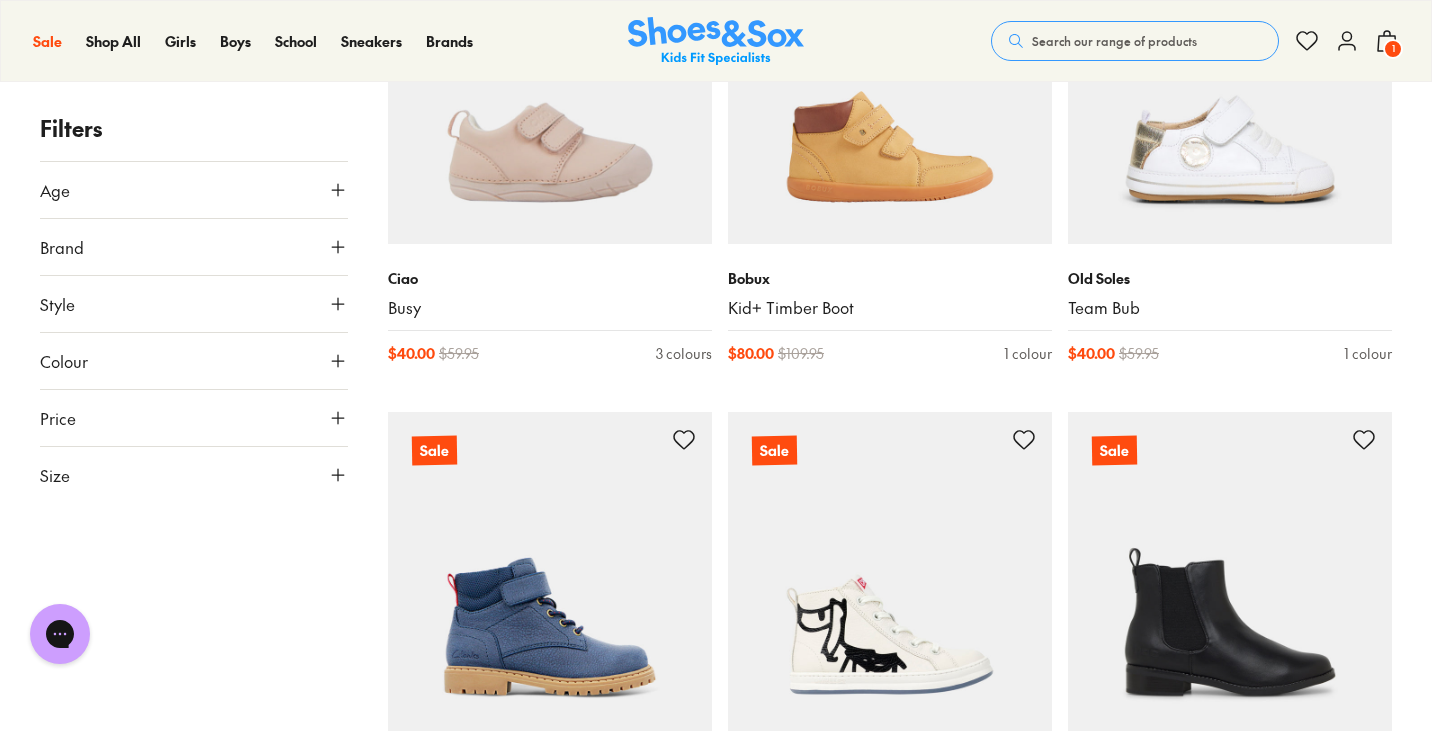 click on "Sale Adidas Performance VL Court 3.0 Self-Fastening Pre-School $ 50.00 $ 69.95 4 colours Sale Crocs Classic Clog Infant $ 40.00 $ 59.95 8 colours Sale Asics GT-1000 13 Pre-School $ 85.00 $ 109.95 4 colours Sale New Balance Nitrel V6 Black Pre-School $ 70.00 $ 89.95 1 colour Sale Asics Japan S Infant $ 55.00 $ 69.95 4 colours Sale Asics Pre-Excite 10 Pre-School $ 80.00 $ 99.95 1 colour Sale New Balance Arishi V4 Grade School $ 70.00 $ 89.95 4 colours Sale Nike Cosmic Runner Infant $ 55.00 $ 69.95 7 colours Sale Asics GT-1000 13 Grade School $ 90.00 $ 119.95 6 colours Sale Nike Star Runner 4 NN Grade School $ 60.00 $ 79.95 4 colours Online only Asics Gel-1130 Pre-School $ 85.00 $ 109.95 2 colours Sale Nike Star Runner 4 NN Grade School $ 60.00 $ 79.95 4 colours Sale Nike Star Runner 4 NN Grade School $ 60.00 $ 79.95 4 colours Sale New Balance Arishi V4 Grade School $ 70.00 $ 89.95 5 colours Sale Crocs Classic Clog Youth $ 50.00 $ 64.95 8 colours Sale Nike Cosmic Runner Pre-School $ 60.00 $ 74.95 3 colours Sale" at bounding box center (890, -7508) 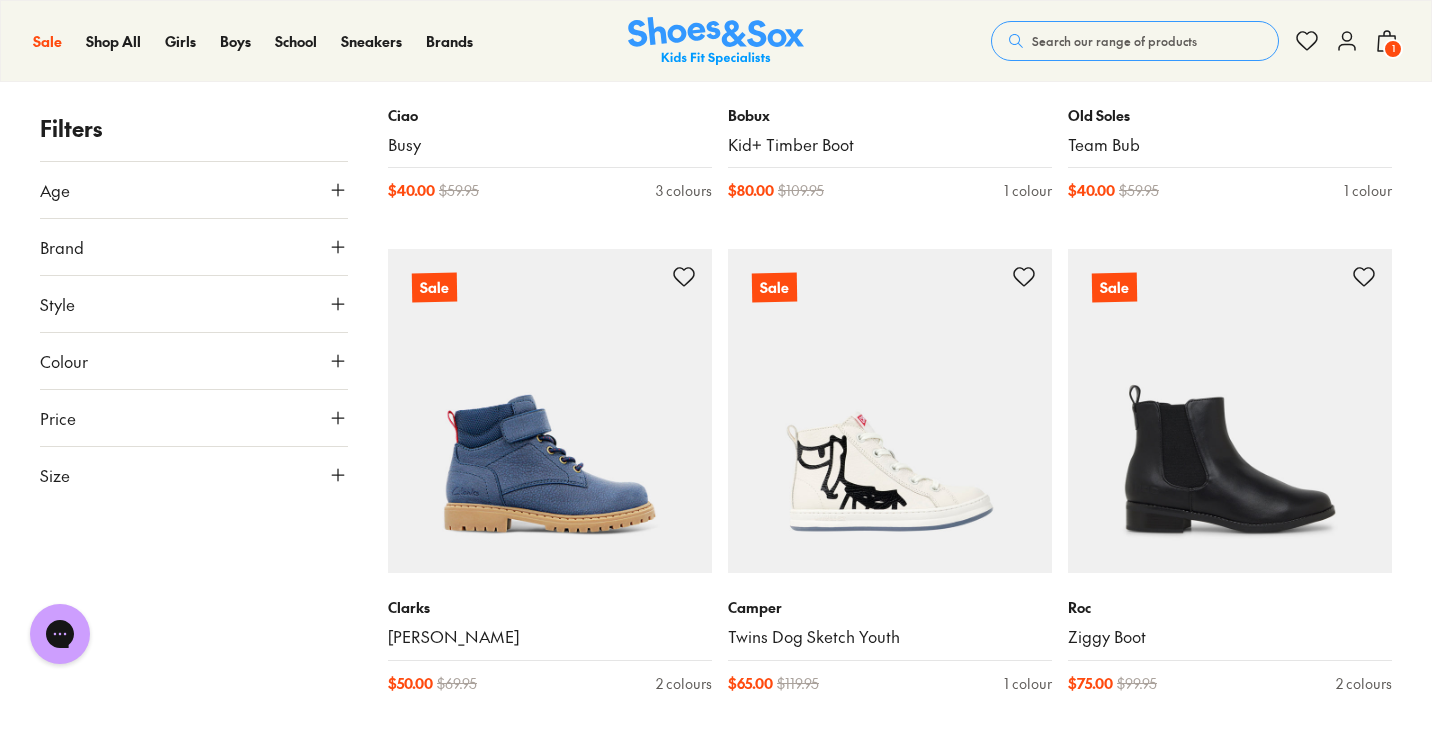 scroll, scrollTop: 21396, scrollLeft: 0, axis: vertical 